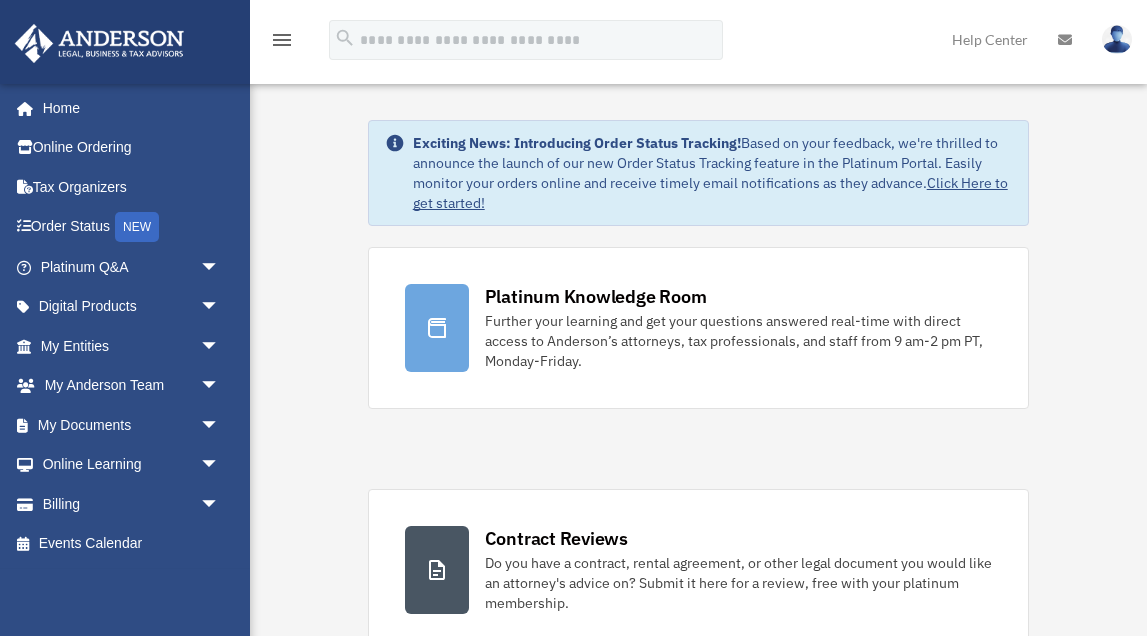 scroll, scrollTop: 0, scrollLeft: 0, axis: both 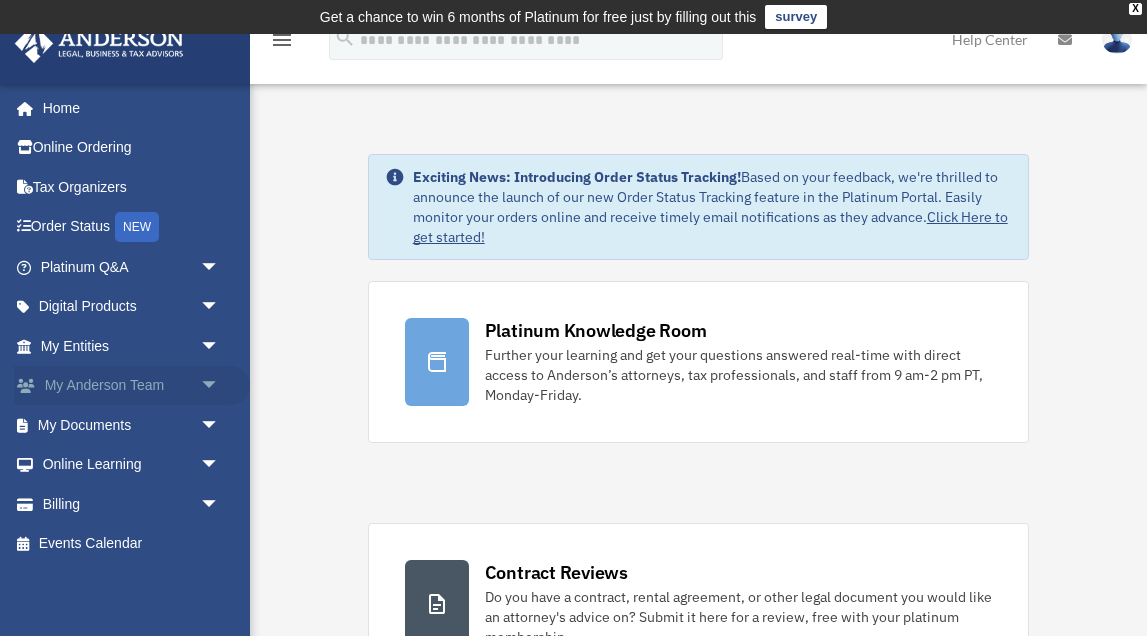 click on "arrow_drop_down" at bounding box center [220, 386] 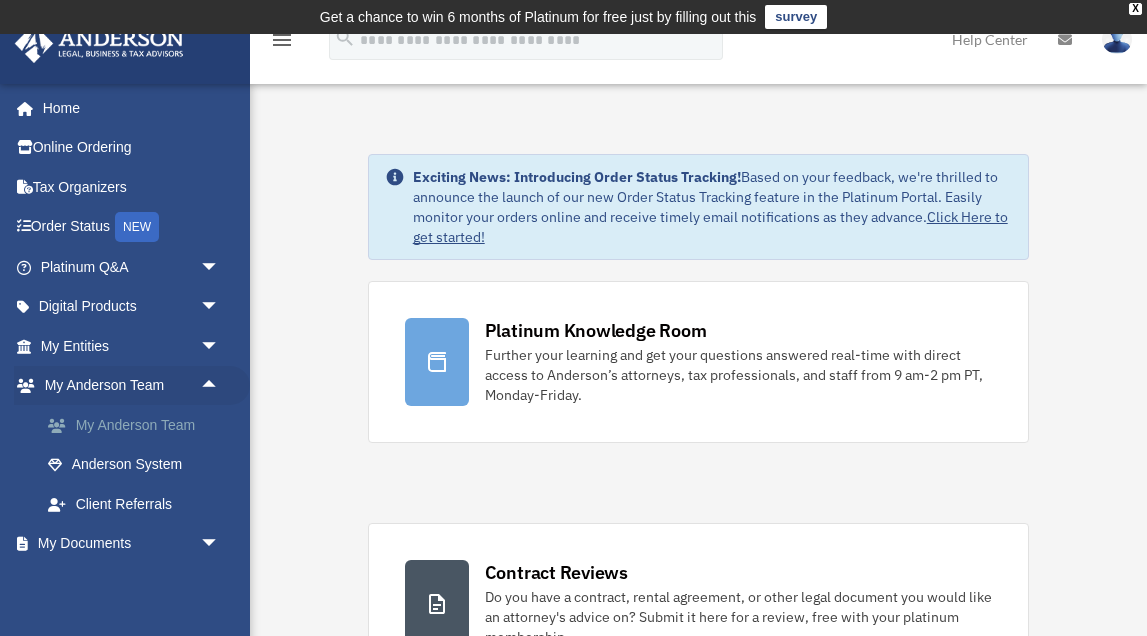 click on "My Anderson Team" at bounding box center [139, 425] 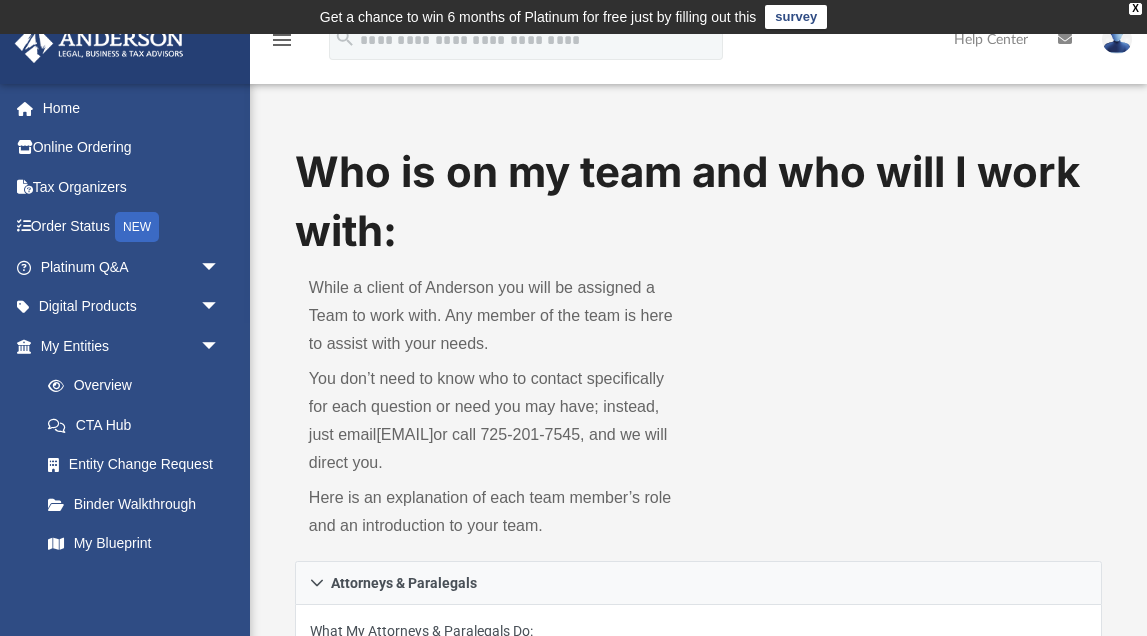 scroll, scrollTop: 0, scrollLeft: 0, axis: both 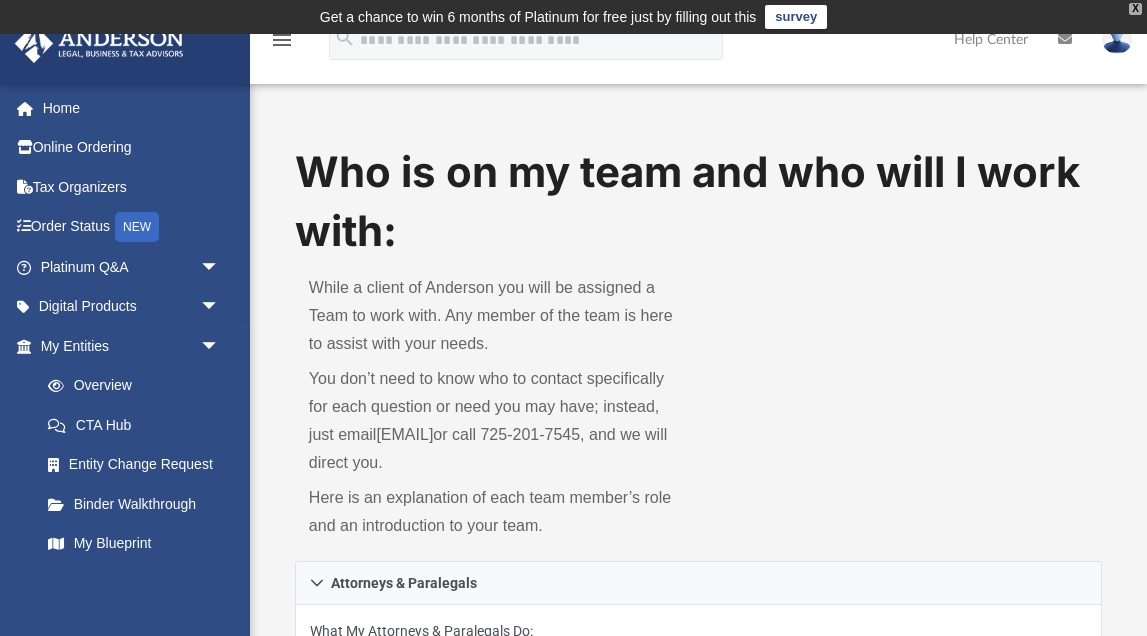 click on "X" at bounding box center [1135, 9] 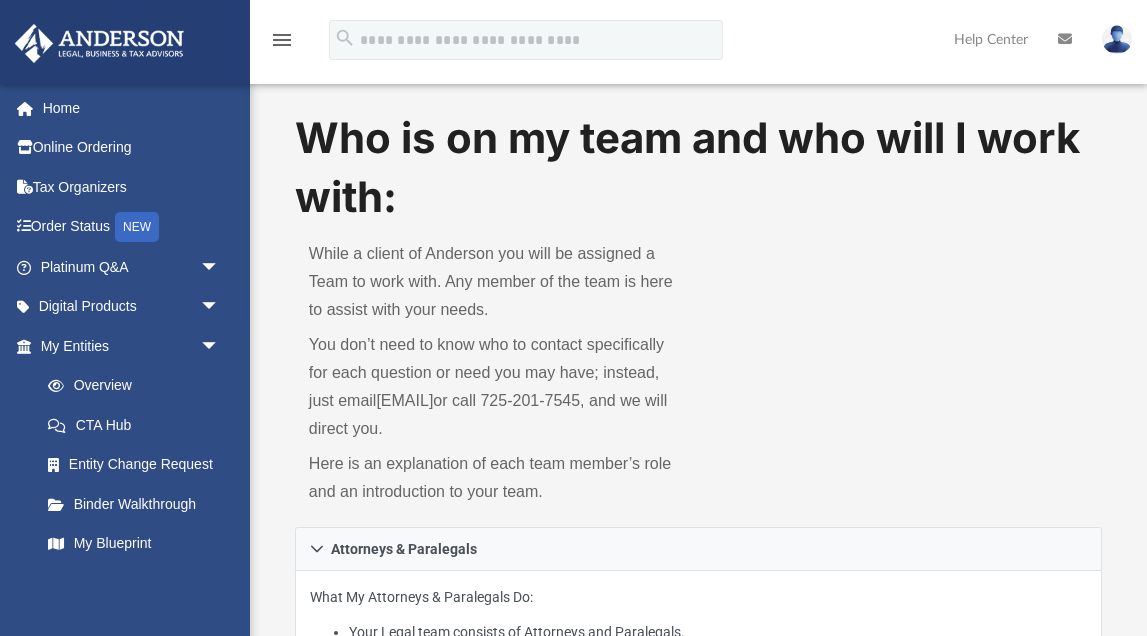 scroll, scrollTop: 0, scrollLeft: 0, axis: both 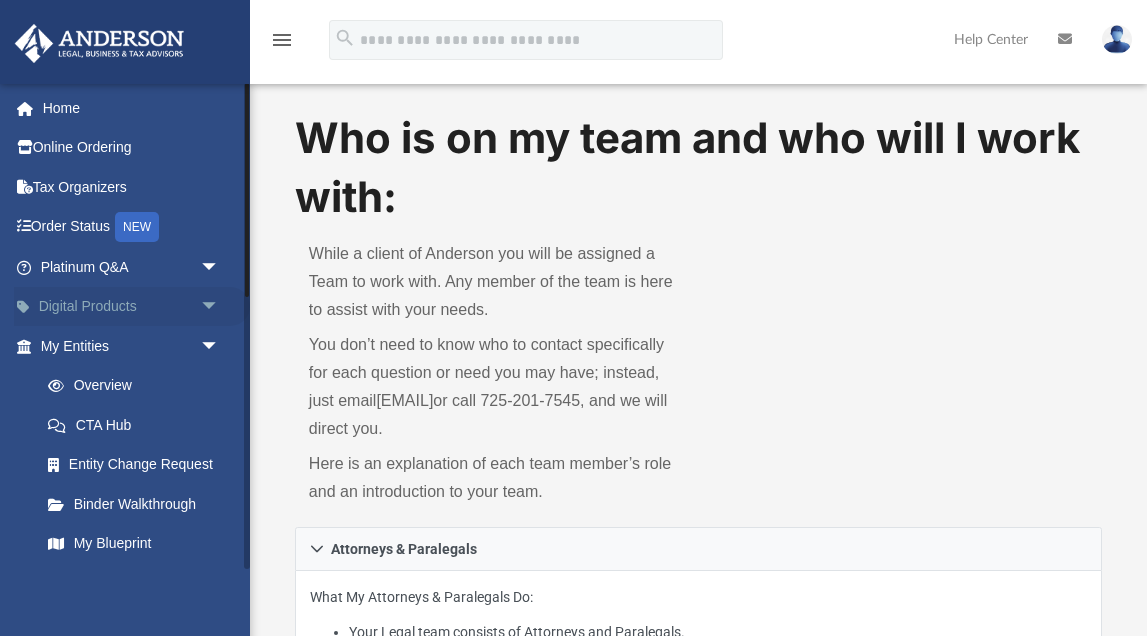 click on "arrow_drop_down" at bounding box center (220, 307) 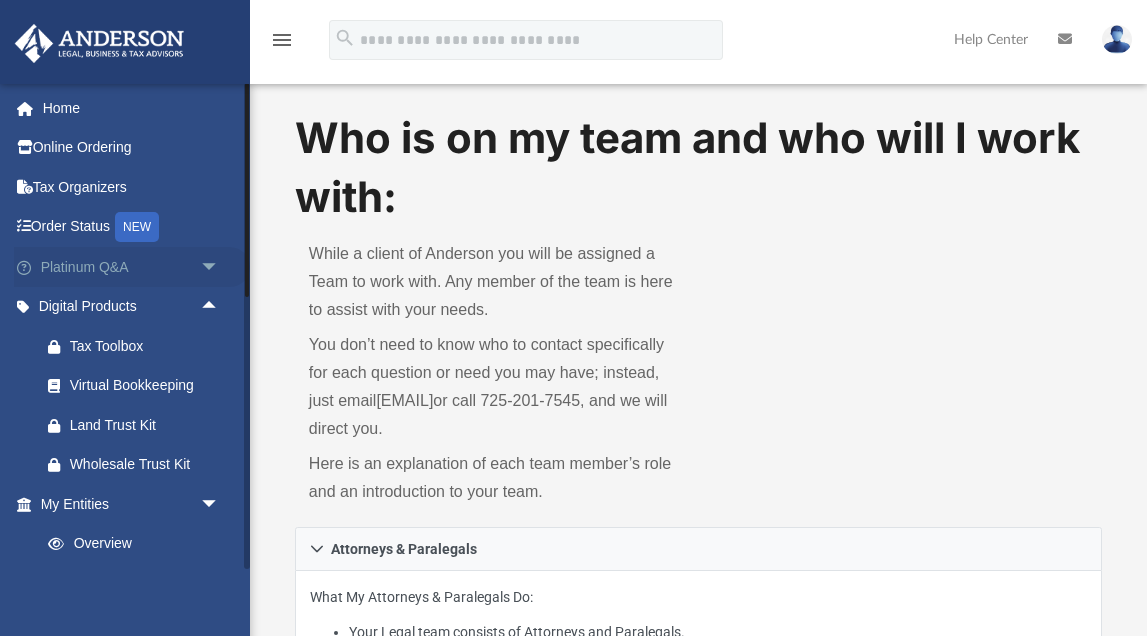click on "arrow_drop_down" at bounding box center [220, 267] 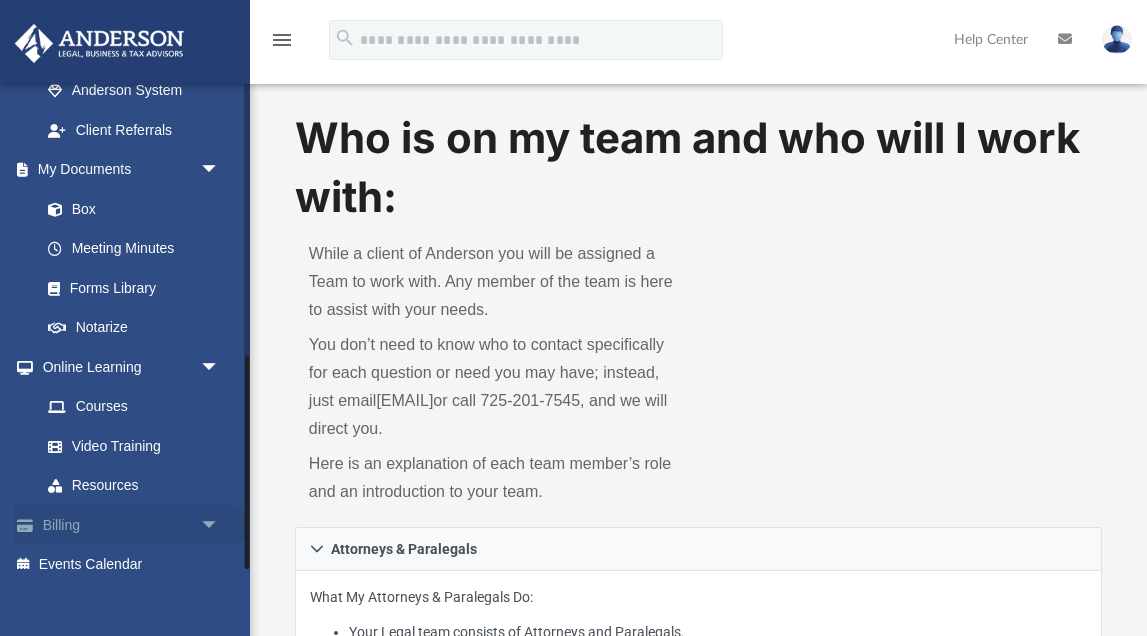 scroll, scrollTop: 1196, scrollLeft: 0, axis: vertical 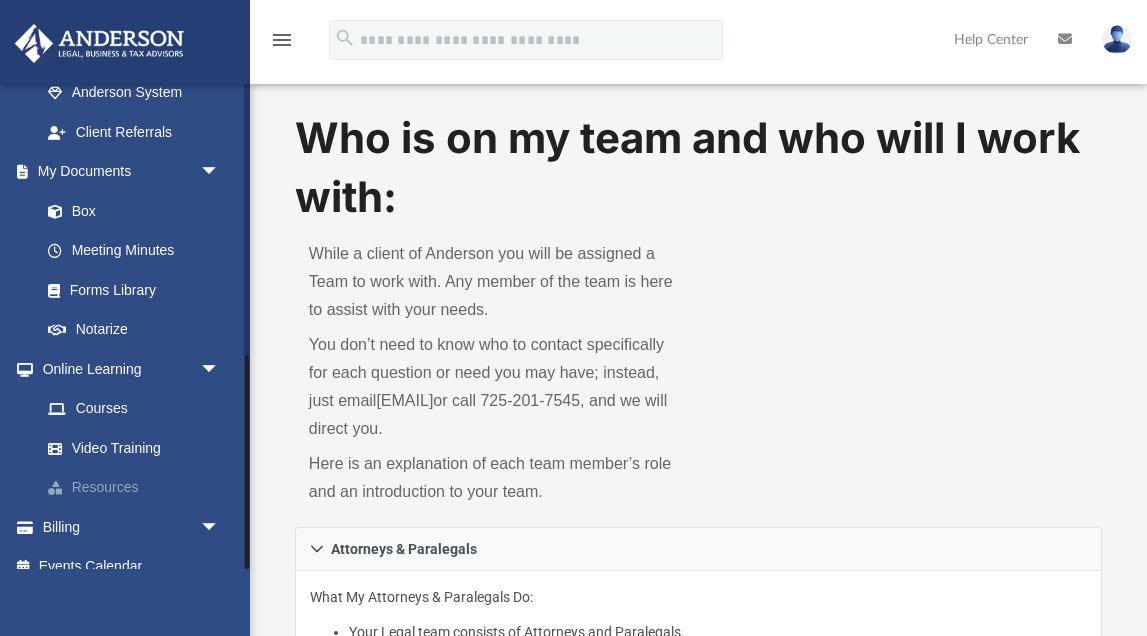 click on "Resources" at bounding box center (139, 488) 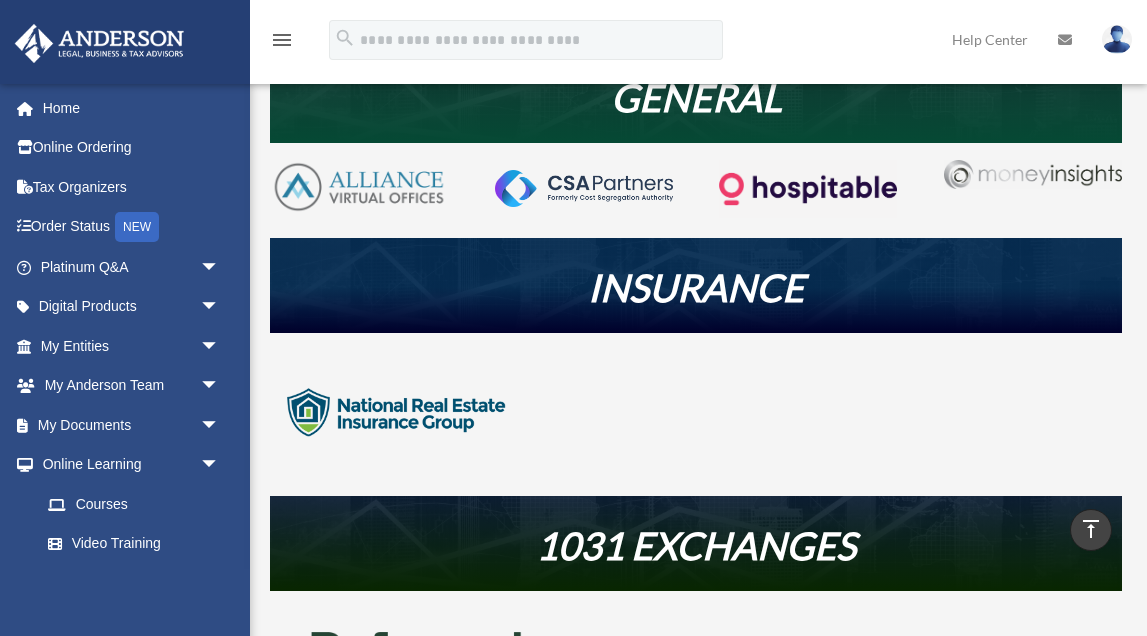 scroll, scrollTop: 393, scrollLeft: 0, axis: vertical 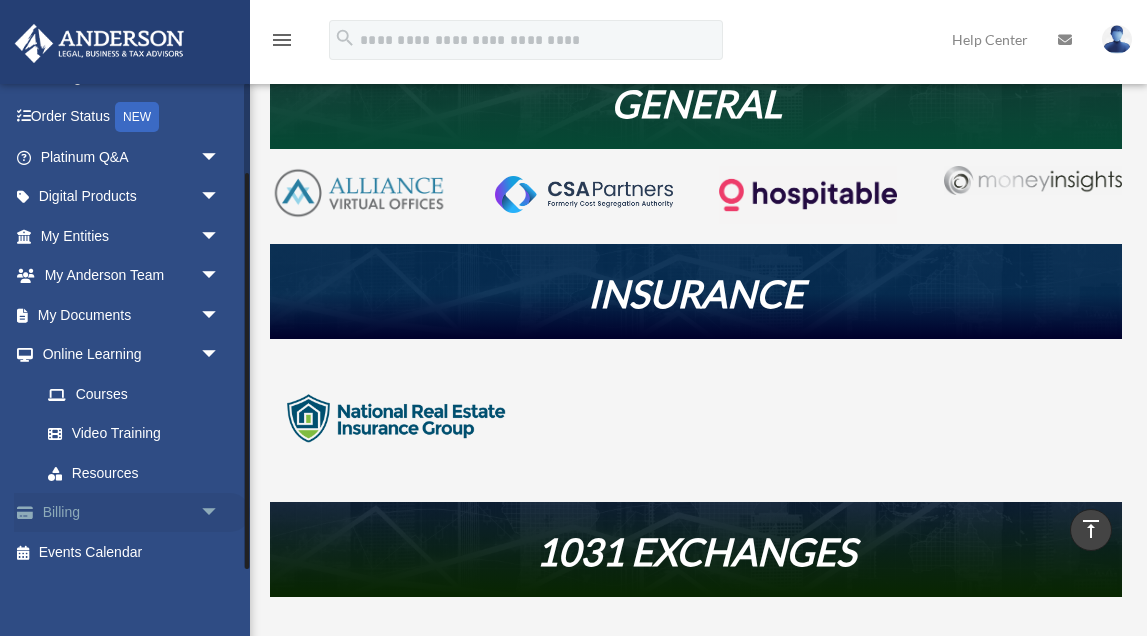 click on "arrow_drop_down" at bounding box center [220, 513] 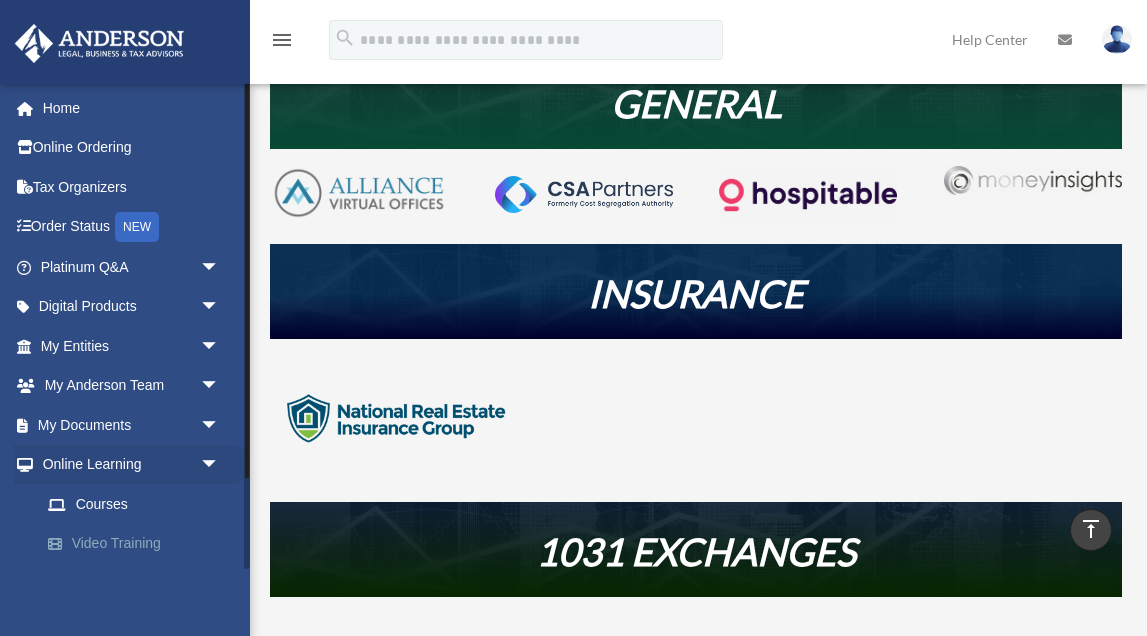 scroll, scrollTop: 0, scrollLeft: 0, axis: both 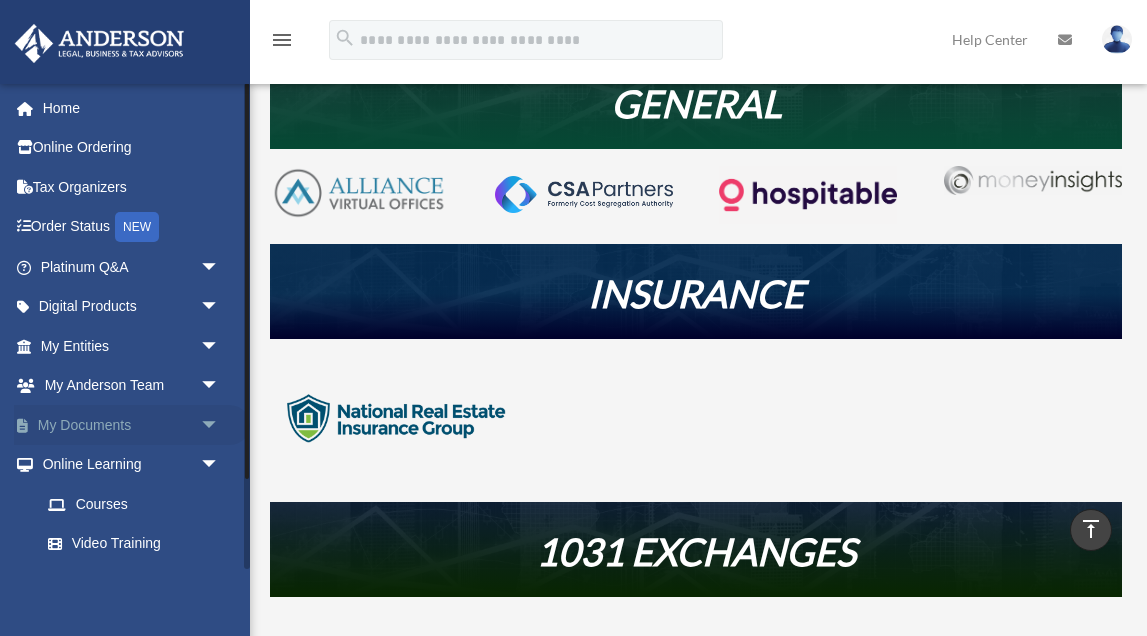 click on "arrow_drop_down" at bounding box center [220, 425] 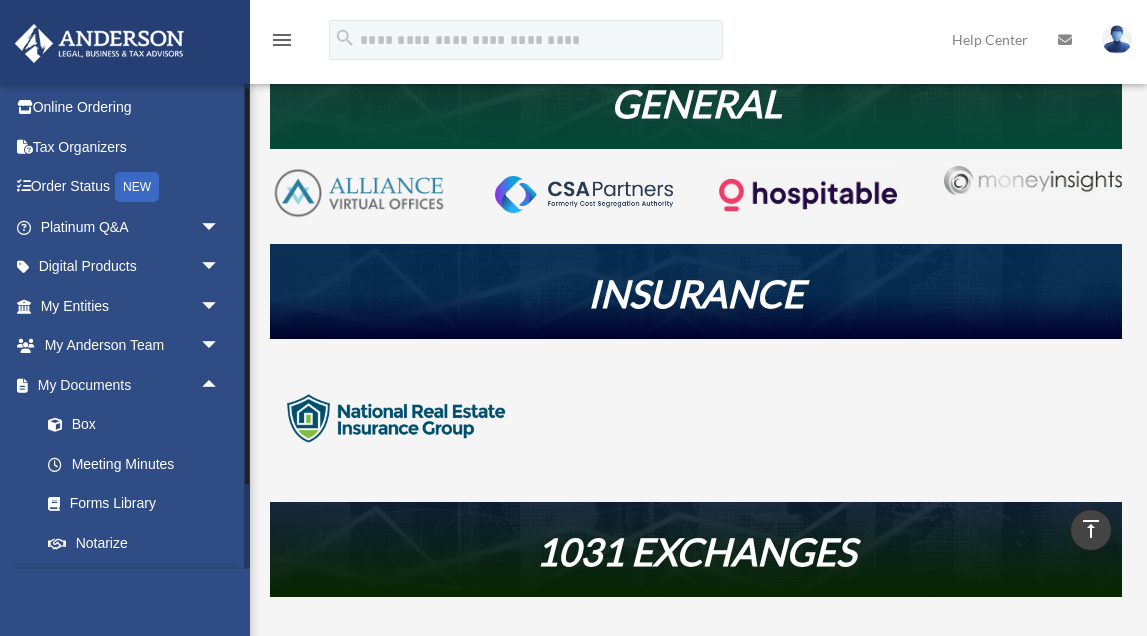 scroll, scrollTop: 0, scrollLeft: 0, axis: both 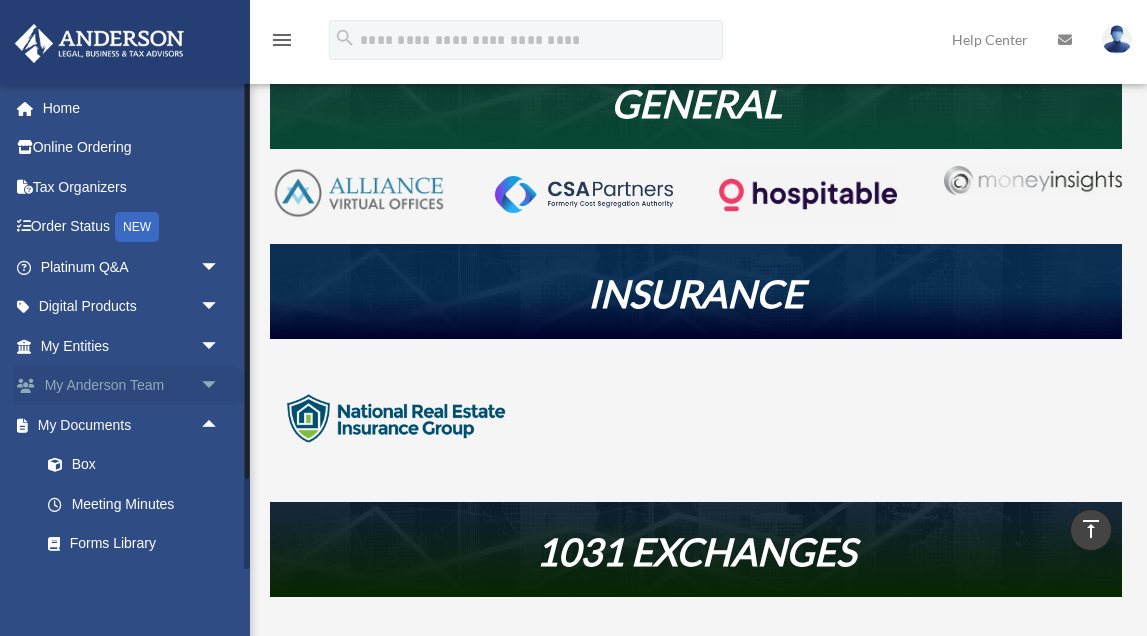 click on "arrow_drop_down" at bounding box center (220, 386) 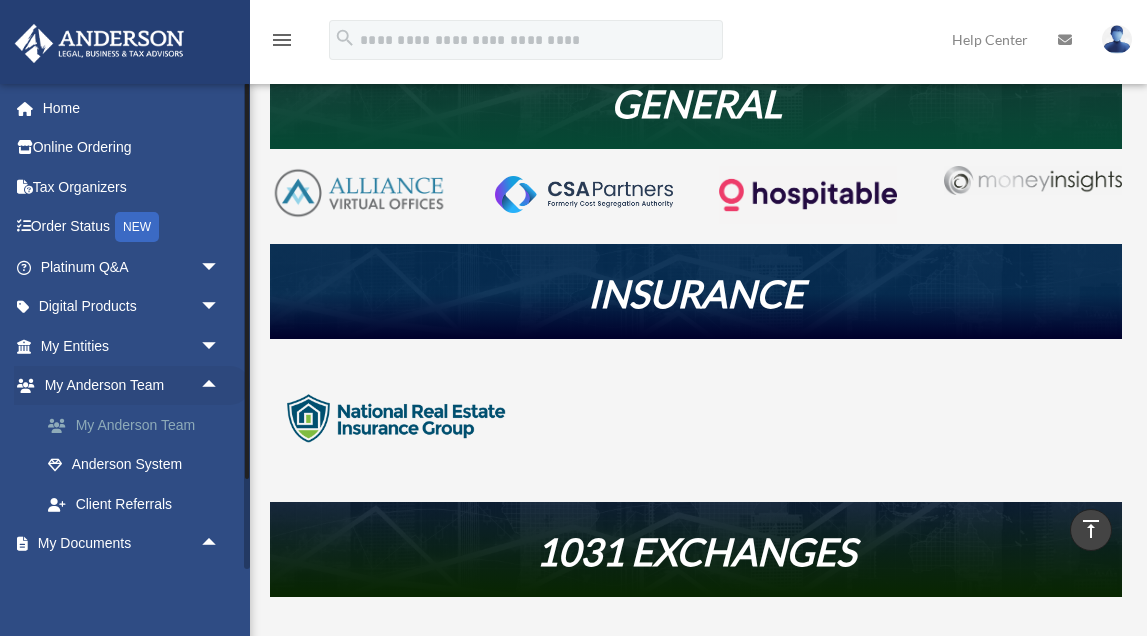 click on "My Anderson Team" at bounding box center (139, 425) 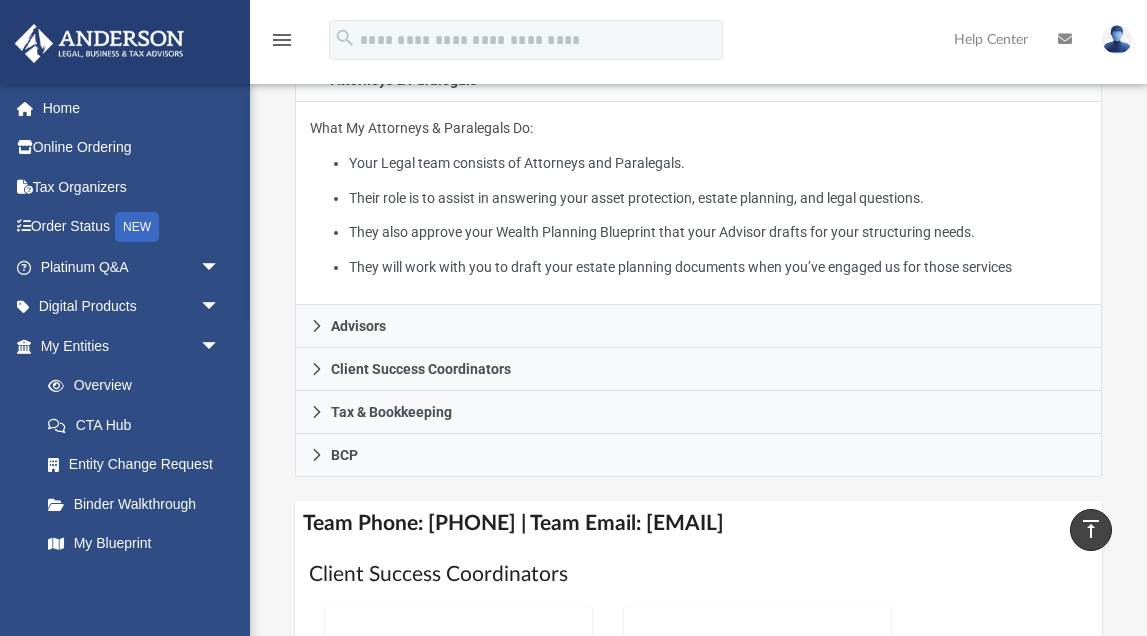 scroll, scrollTop: 463, scrollLeft: 0, axis: vertical 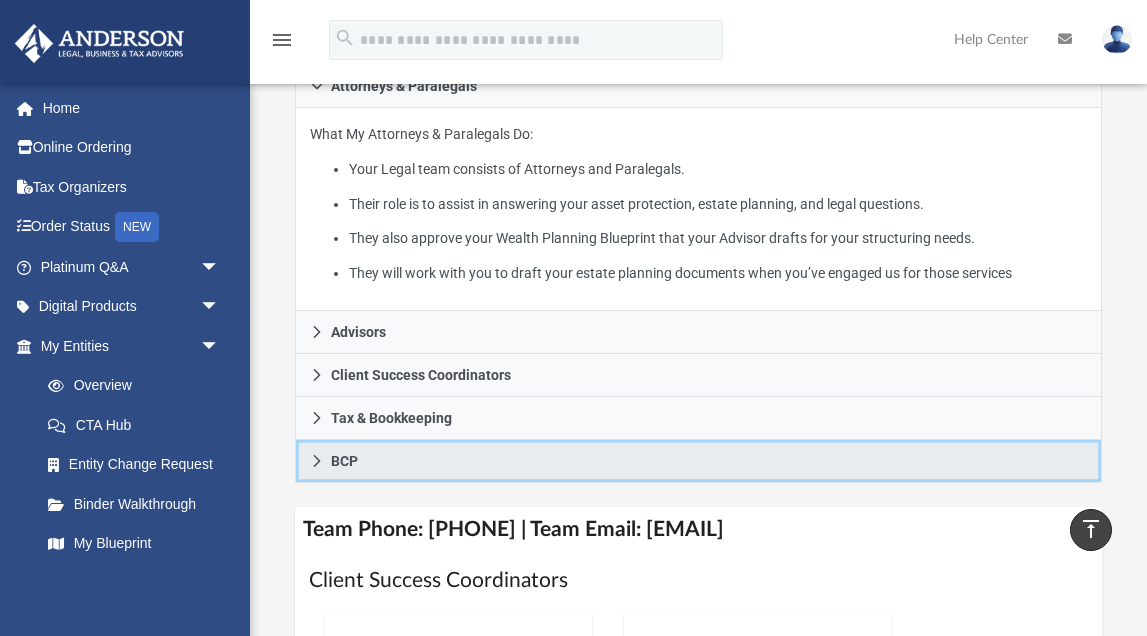 click on "BCP" at bounding box center (698, 461) 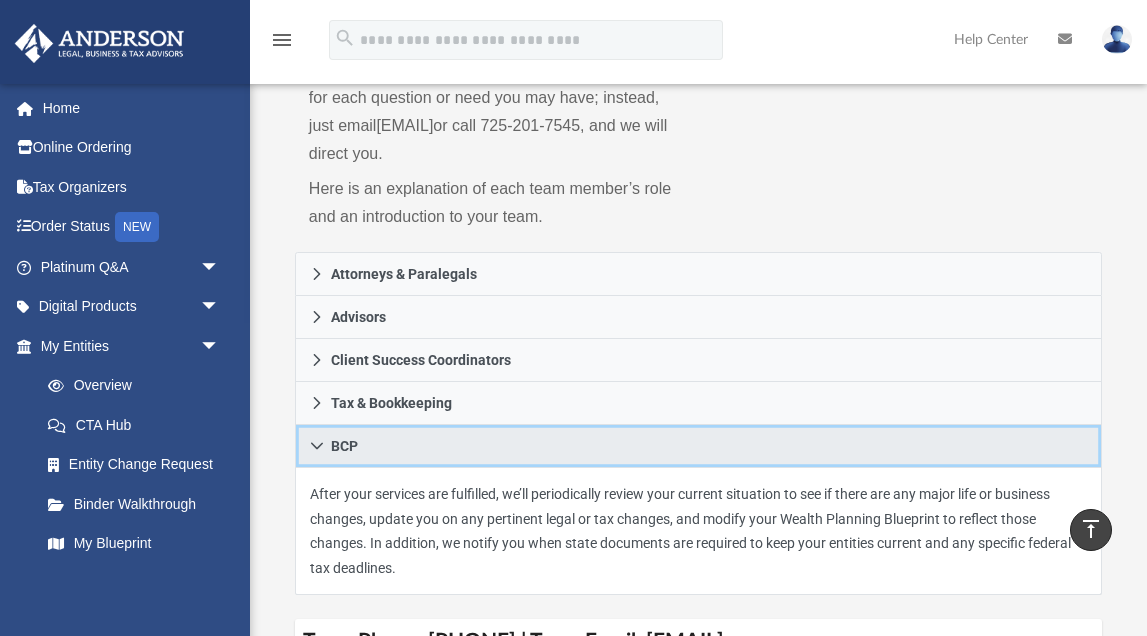 scroll, scrollTop: 277, scrollLeft: 0, axis: vertical 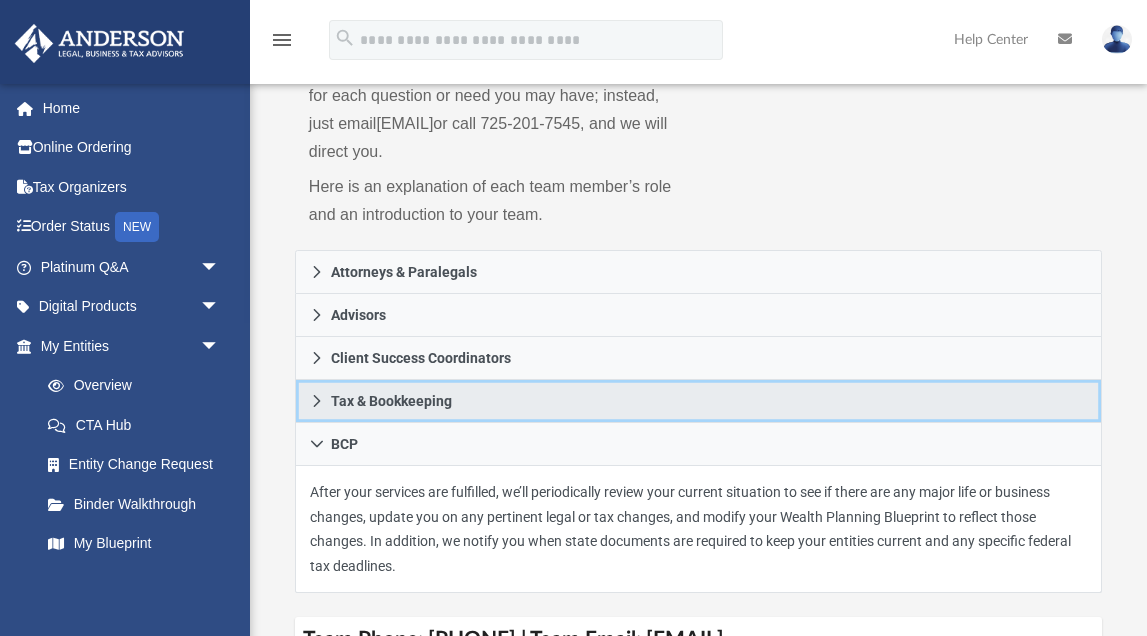 click on "Tax & Bookkeeping" at bounding box center [391, 401] 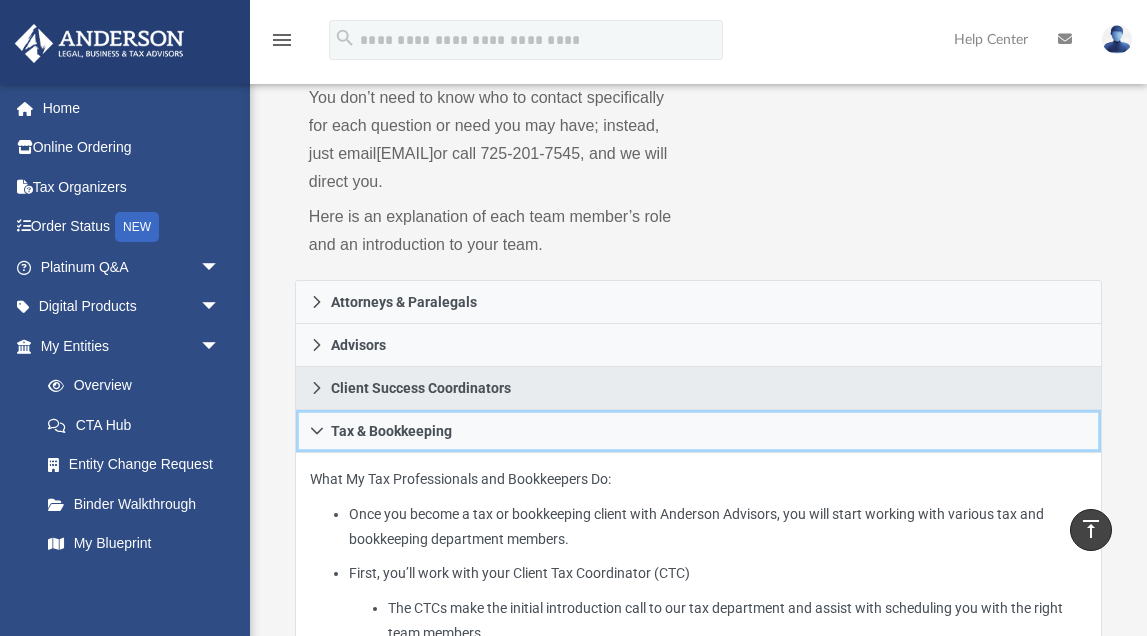 scroll, scrollTop: 248, scrollLeft: 0, axis: vertical 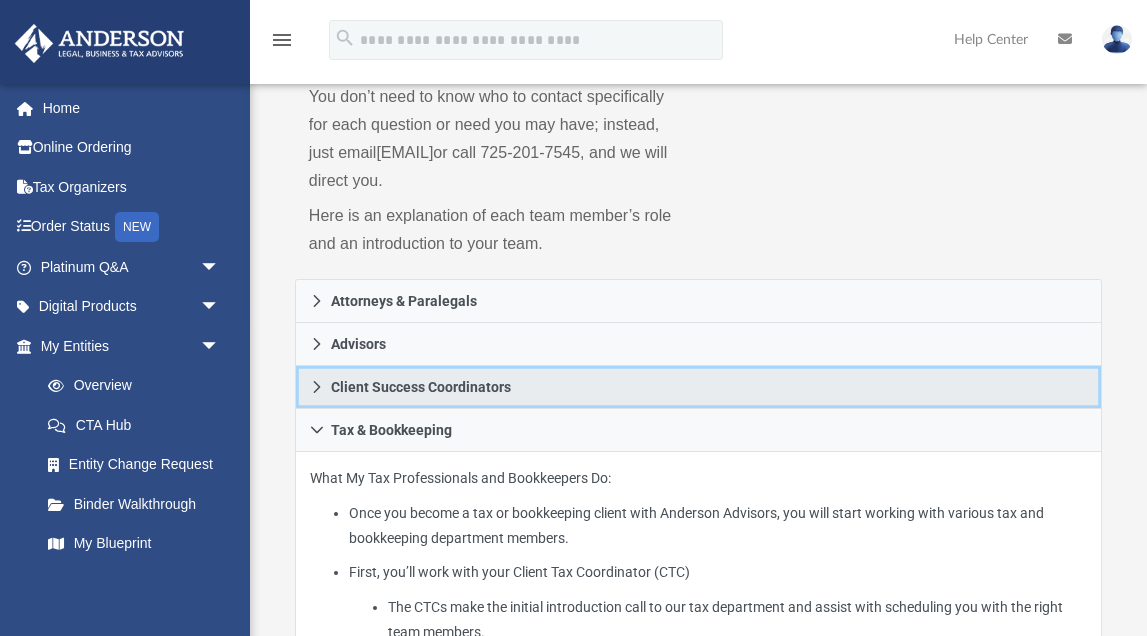 click on "Client Success Coordinators" at bounding box center (421, 387) 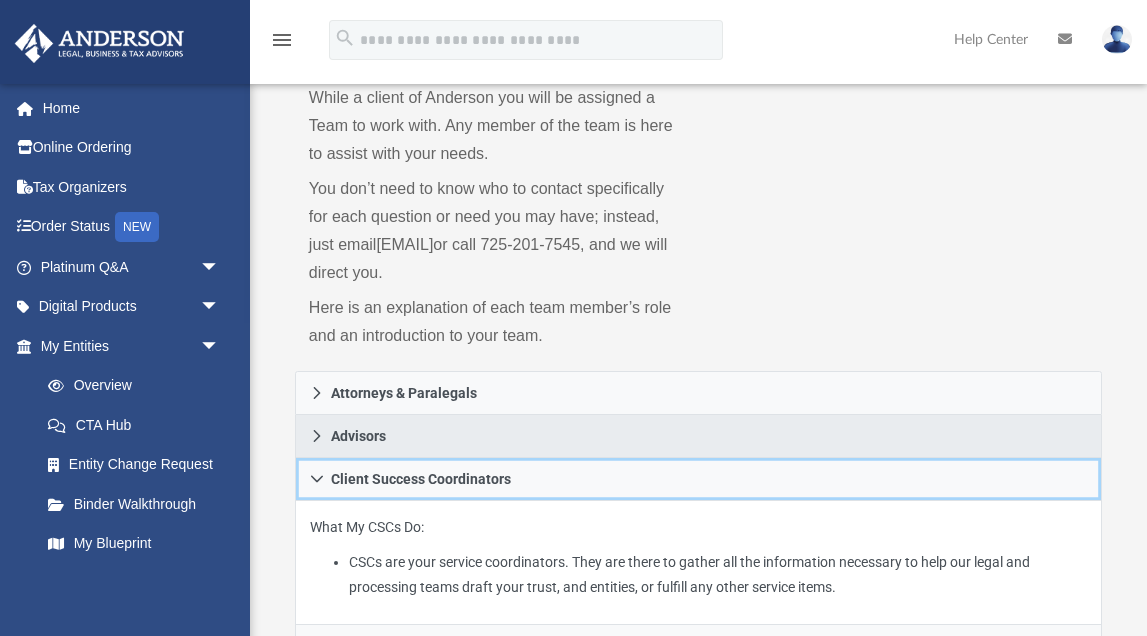 scroll, scrollTop: 155, scrollLeft: 0, axis: vertical 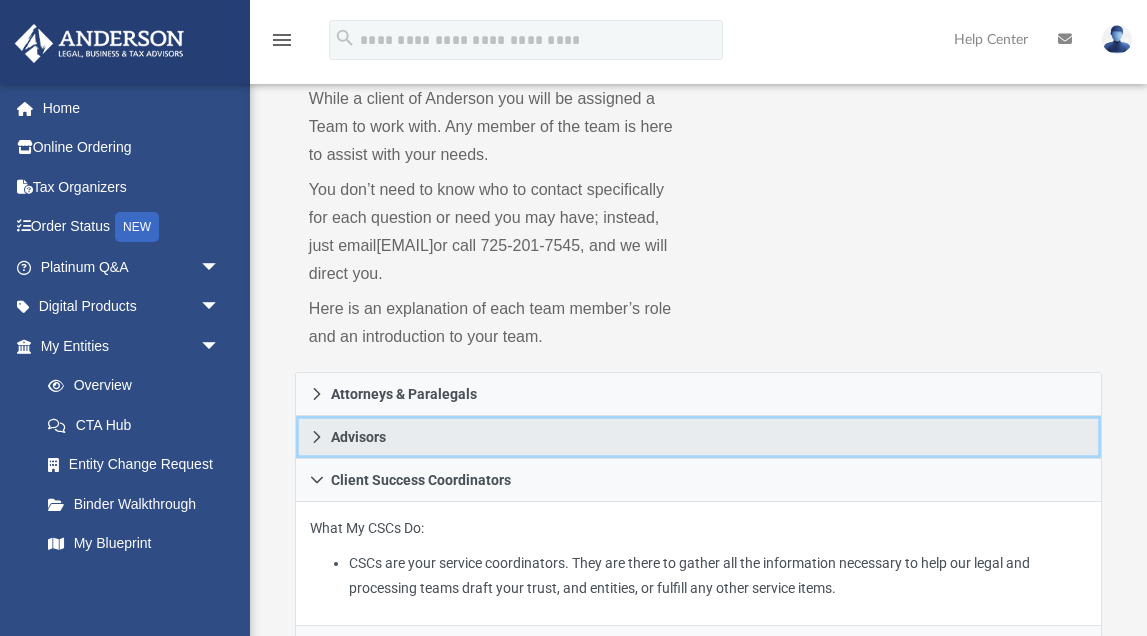 click on "Advisors" at bounding box center [698, 437] 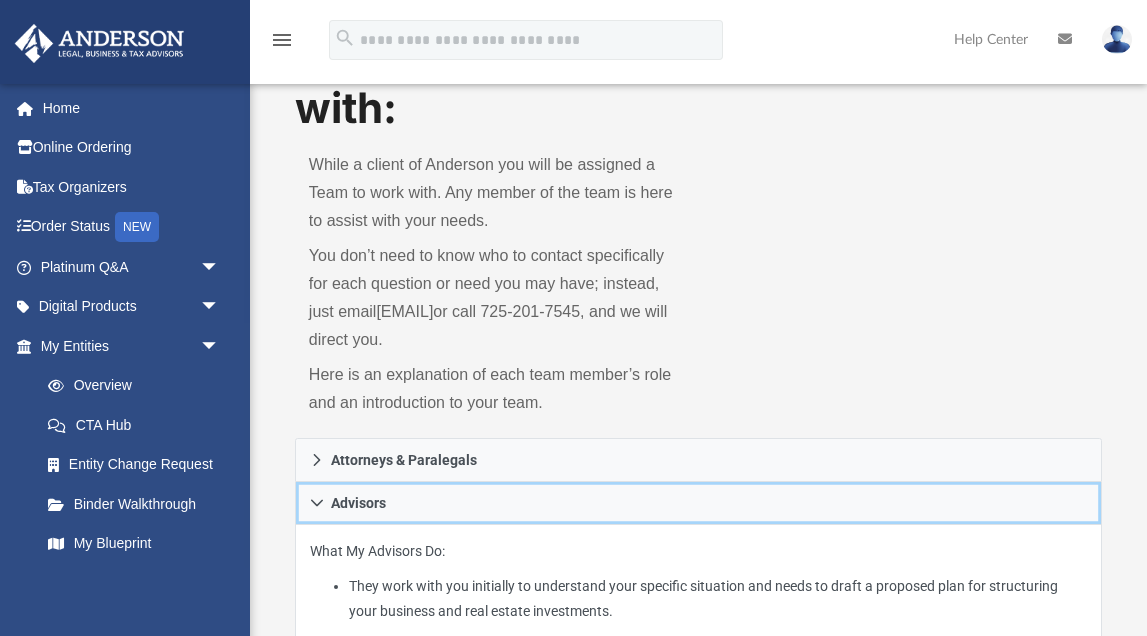 scroll, scrollTop: 84, scrollLeft: 0, axis: vertical 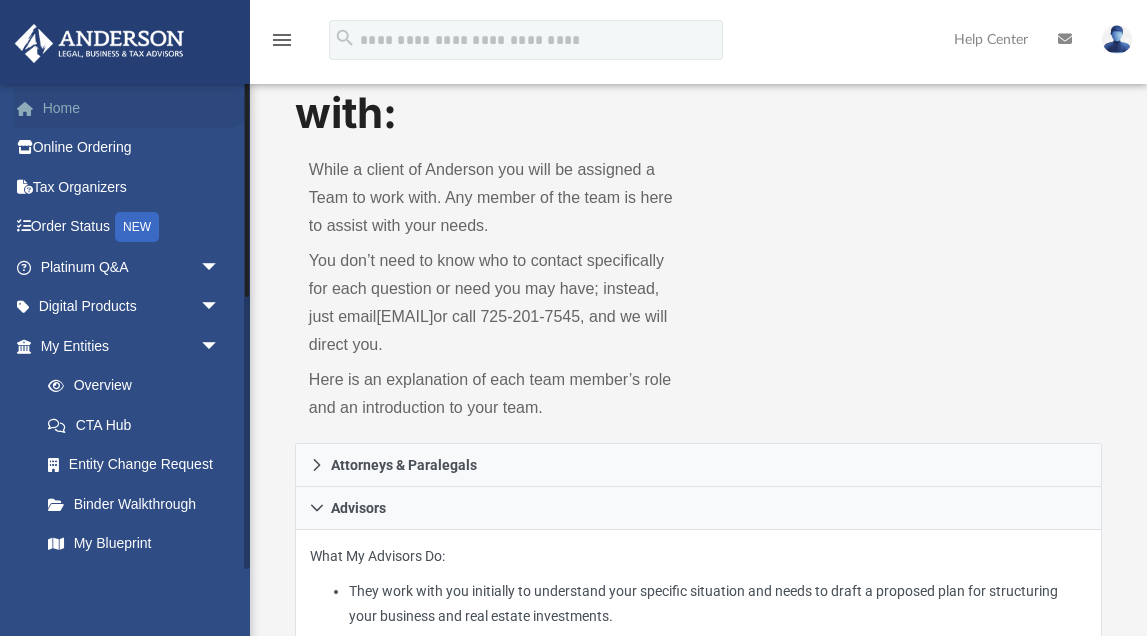 click on "Home" at bounding box center [132, 108] 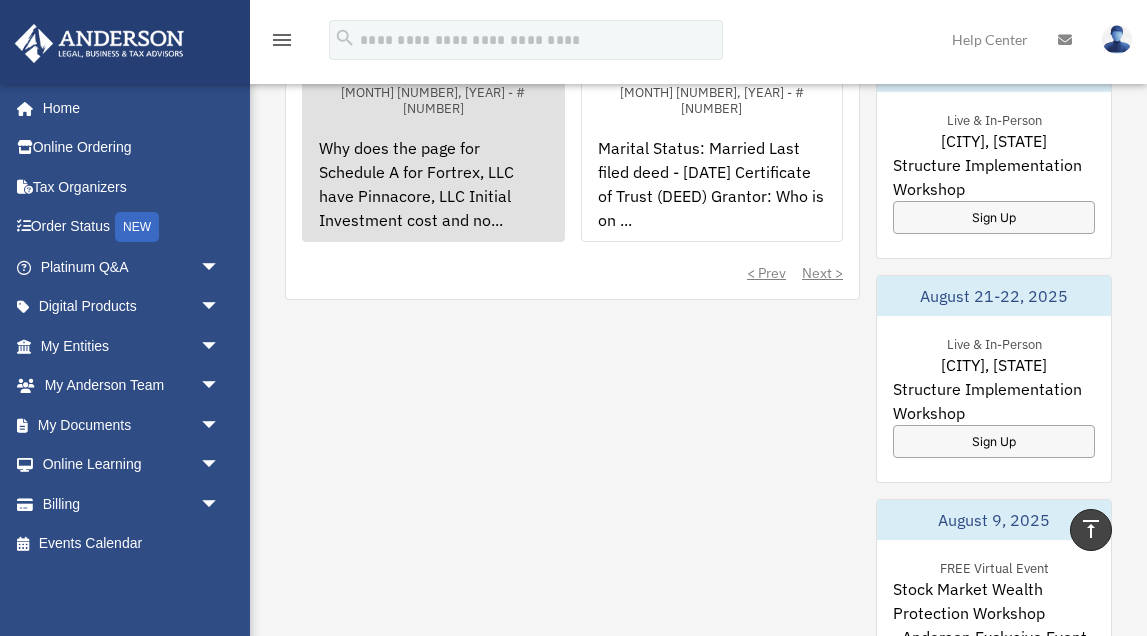 scroll, scrollTop: 1411, scrollLeft: 0, axis: vertical 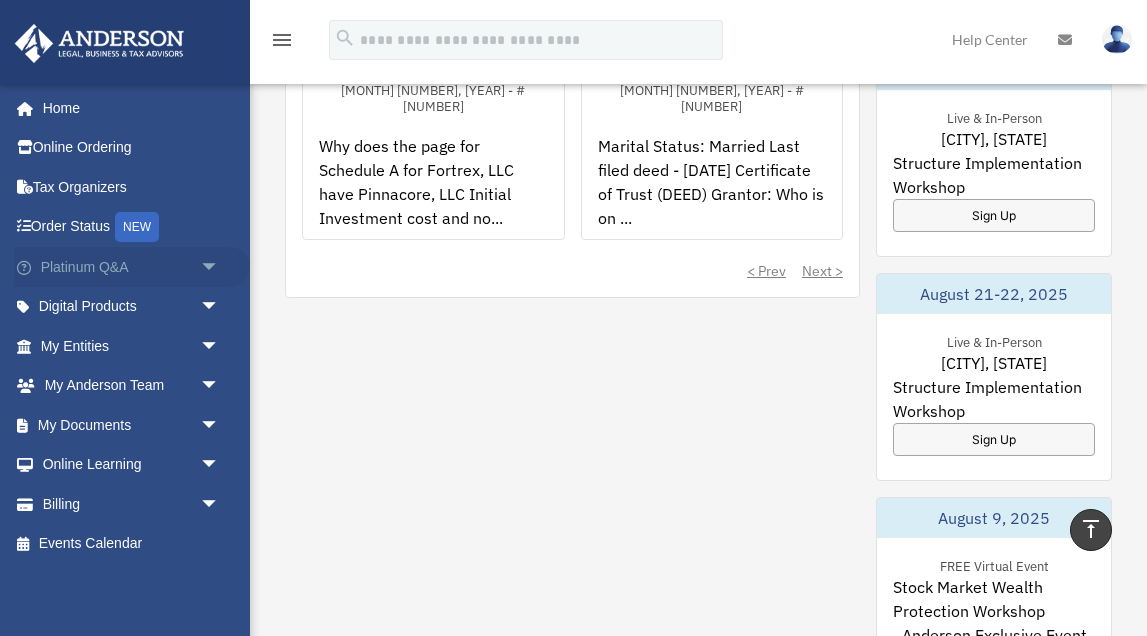 click on "arrow_drop_down" at bounding box center [220, 267] 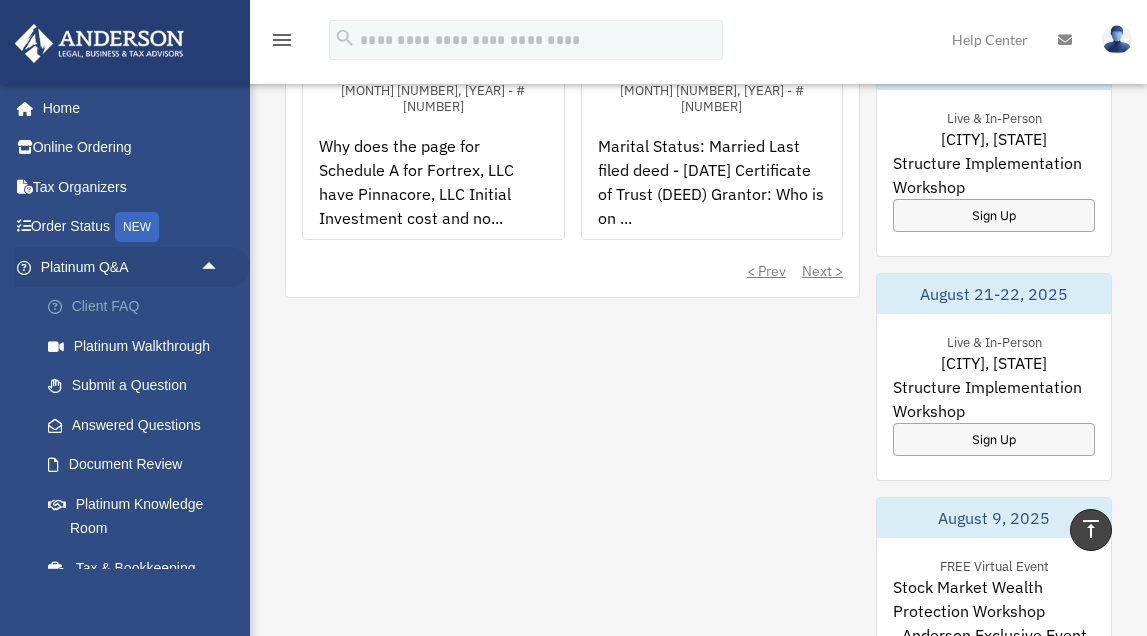 click on "Client FAQ" at bounding box center (139, 307) 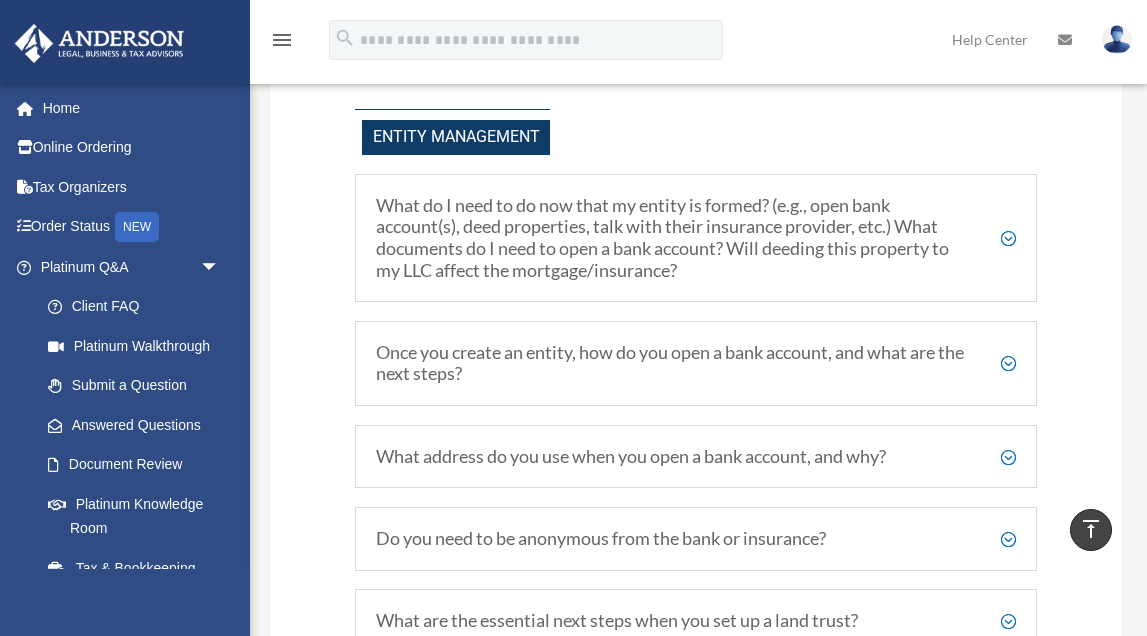 scroll, scrollTop: 2010, scrollLeft: 0, axis: vertical 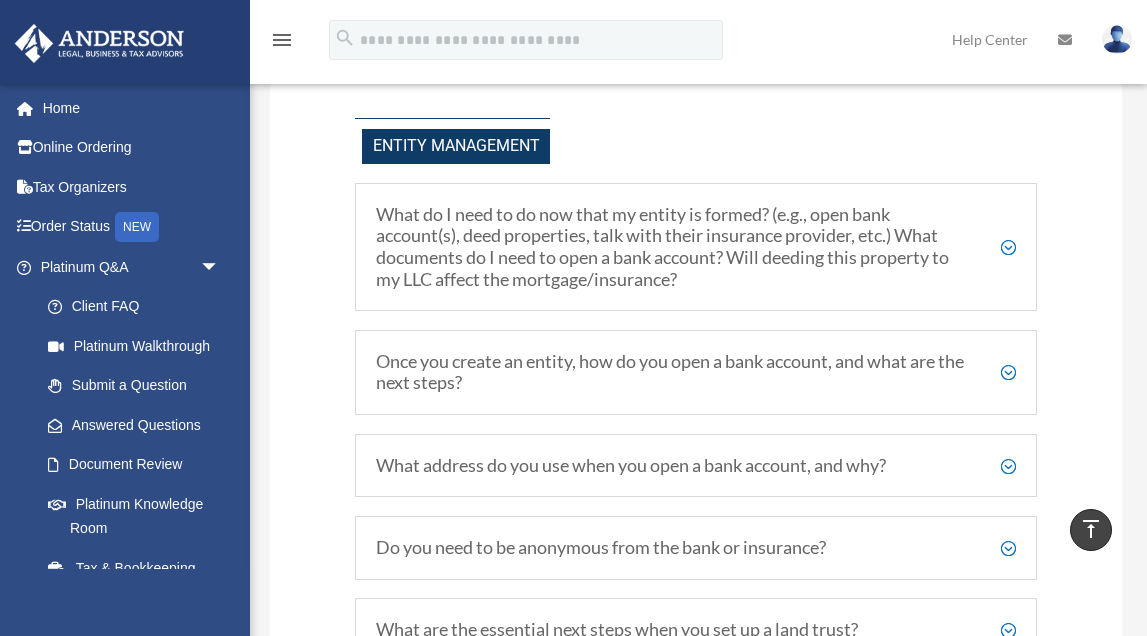click on "Once you create an entity, how do you open a bank account, and what are the next steps?" at bounding box center (696, 372) 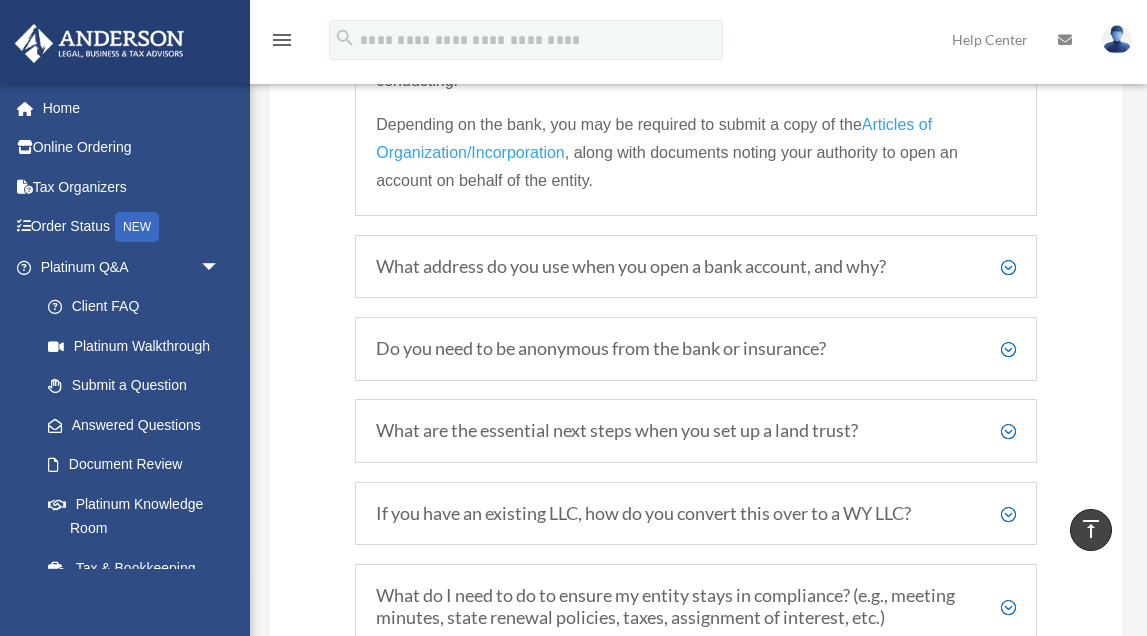 scroll, scrollTop: 2444, scrollLeft: 0, axis: vertical 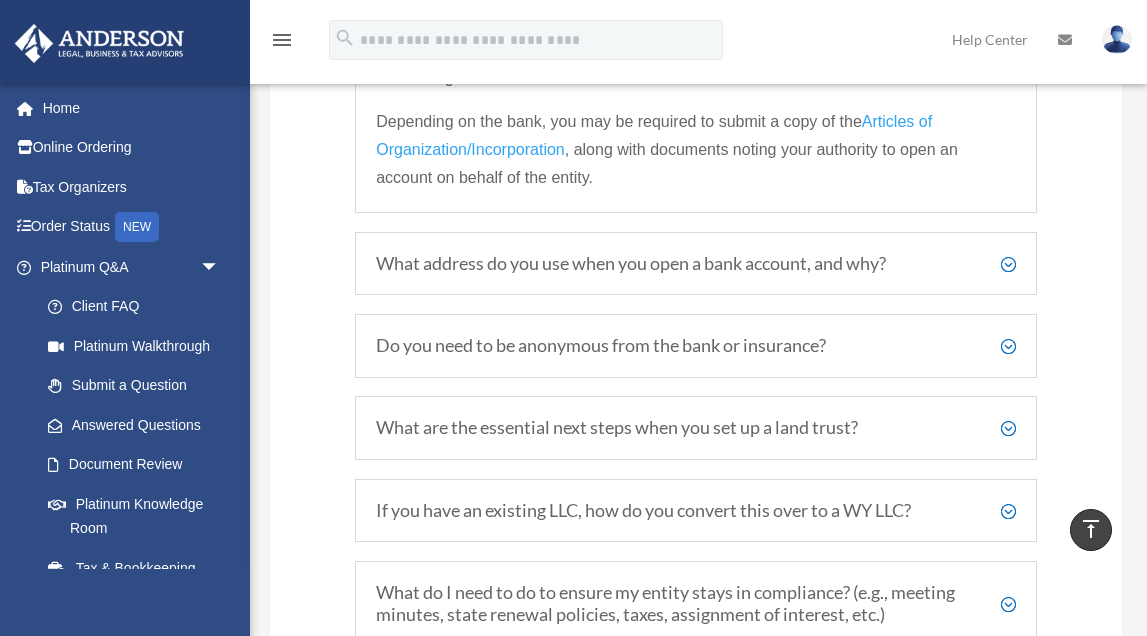 click on "What address do you use when you open a bank account, and why?" at bounding box center [696, 264] 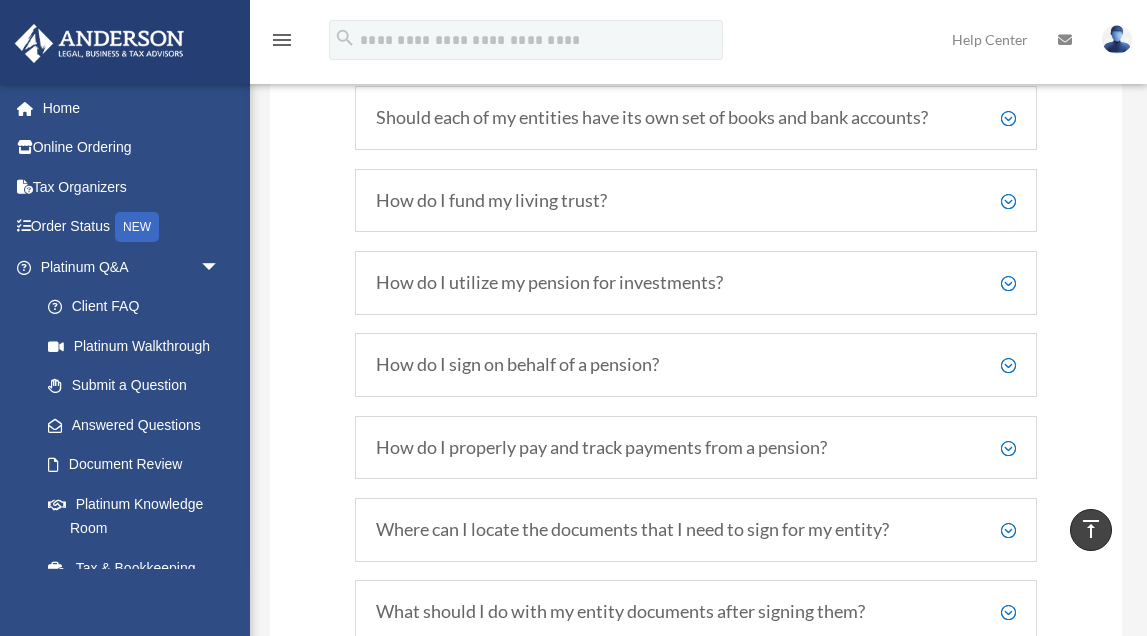 scroll, scrollTop: 3169, scrollLeft: 0, axis: vertical 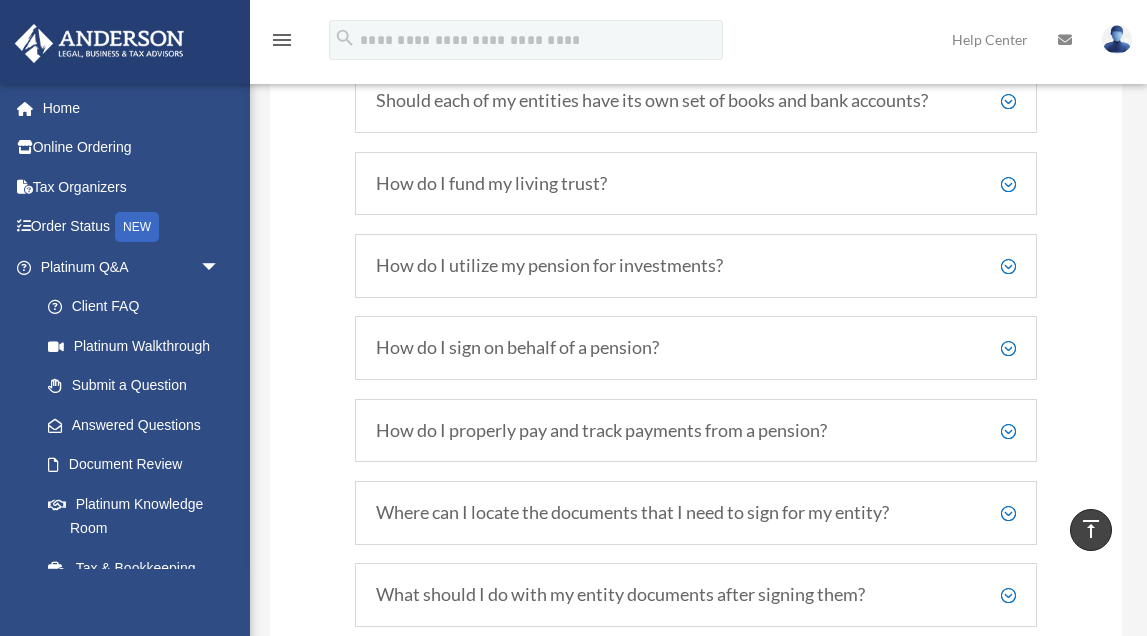 click on "How do I fund my living trust?" at bounding box center [696, 184] 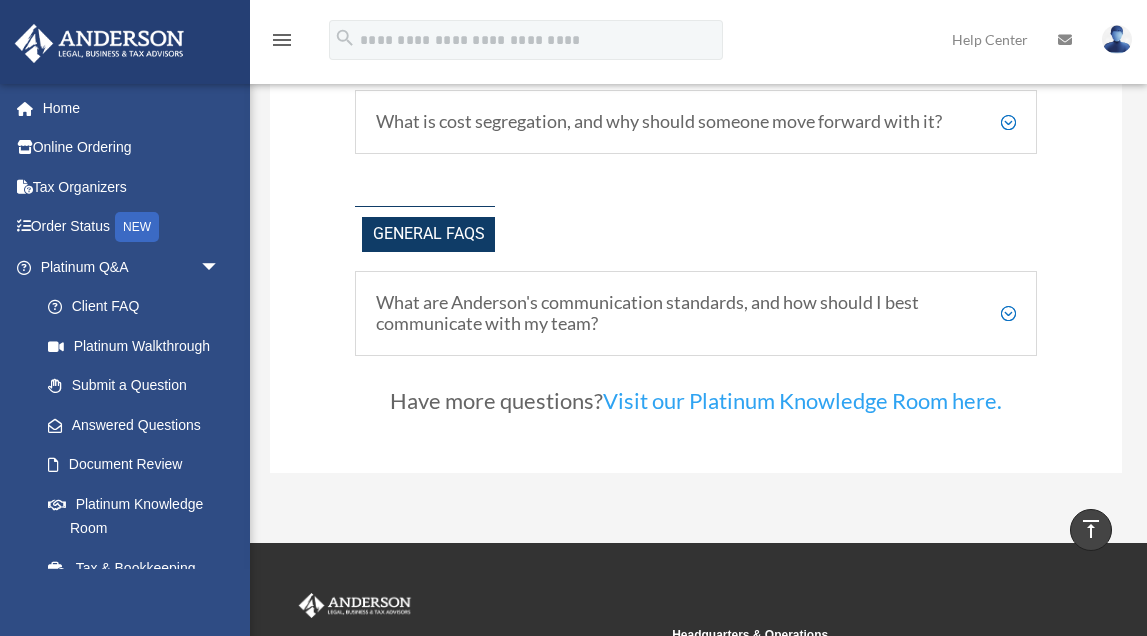 scroll, scrollTop: 4013, scrollLeft: 0, axis: vertical 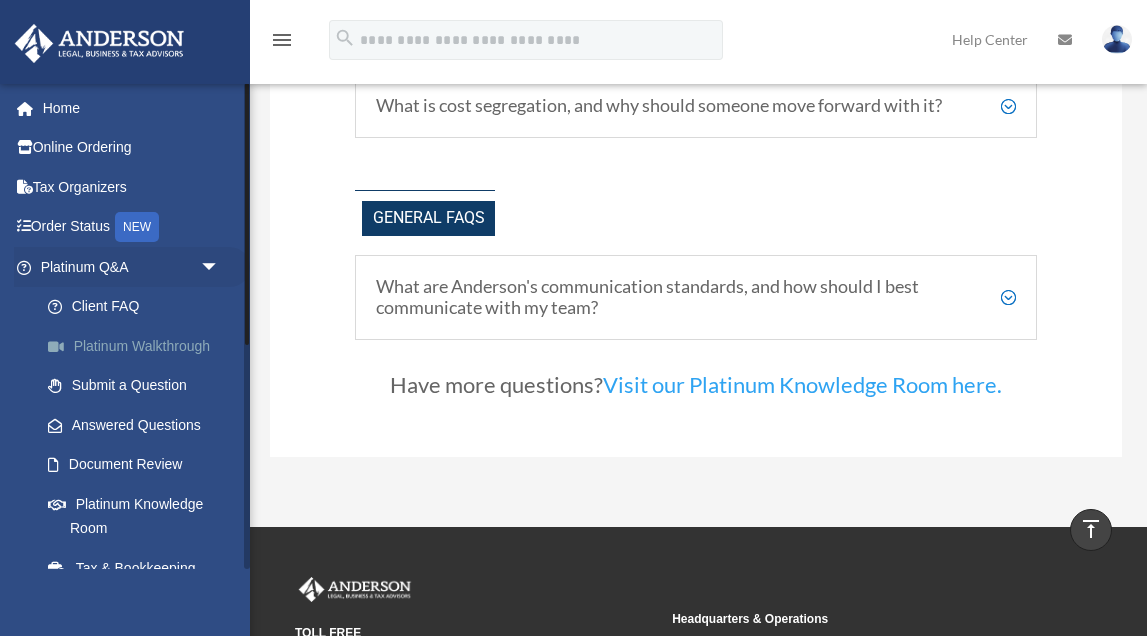 click on "Platinum Walkthrough" at bounding box center (139, 346) 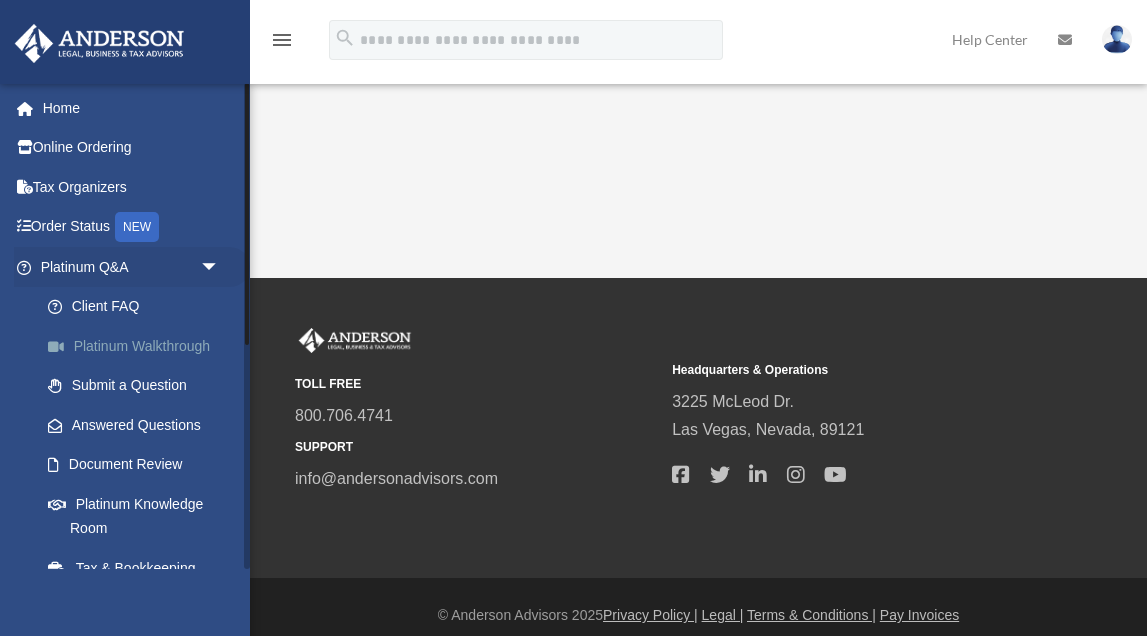 scroll, scrollTop: 425, scrollLeft: 0, axis: vertical 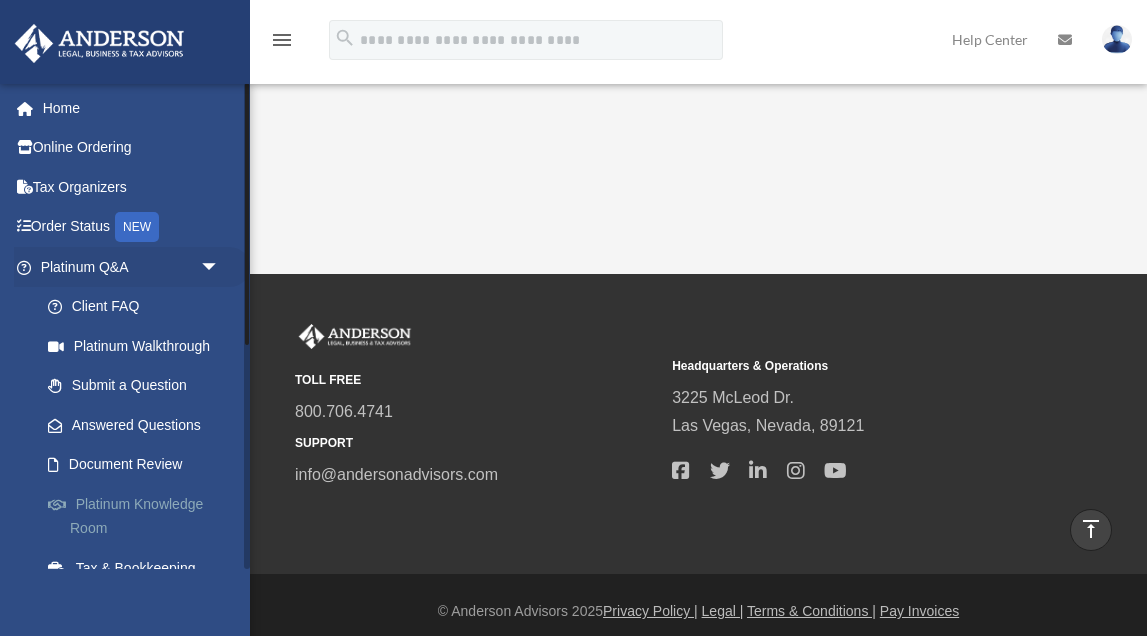 click on "Platinum Knowledge Room" at bounding box center (139, 516) 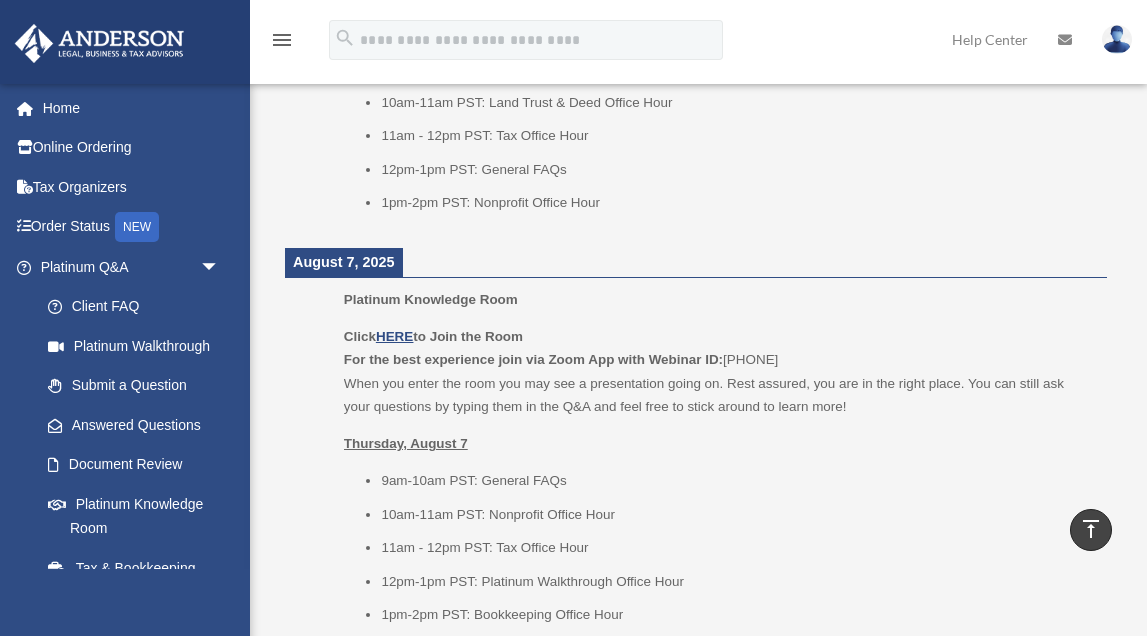 scroll, scrollTop: 1570, scrollLeft: 0, axis: vertical 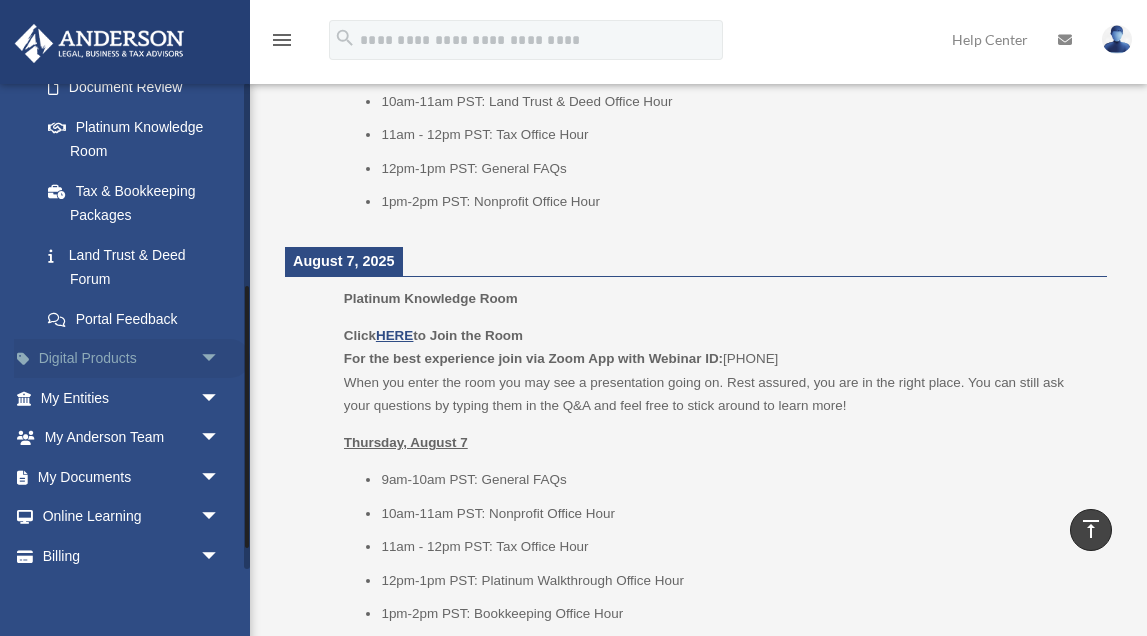 click on "arrow_drop_down" at bounding box center (220, 359) 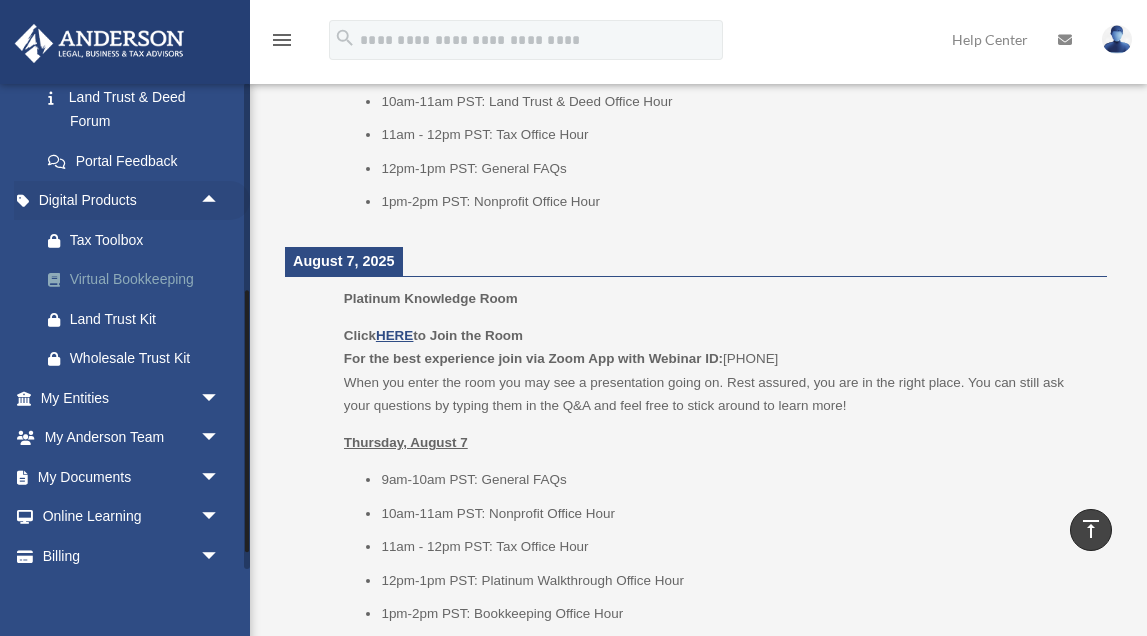 scroll, scrollTop: 542, scrollLeft: 0, axis: vertical 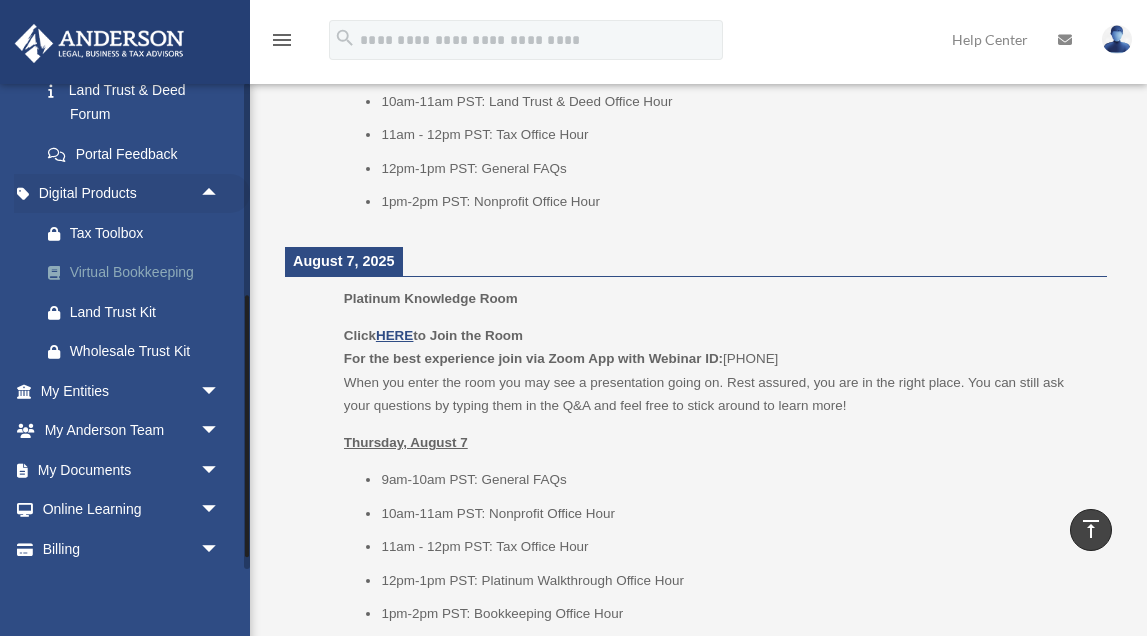 click on "Virtual Bookkeeping" at bounding box center (147, 272) 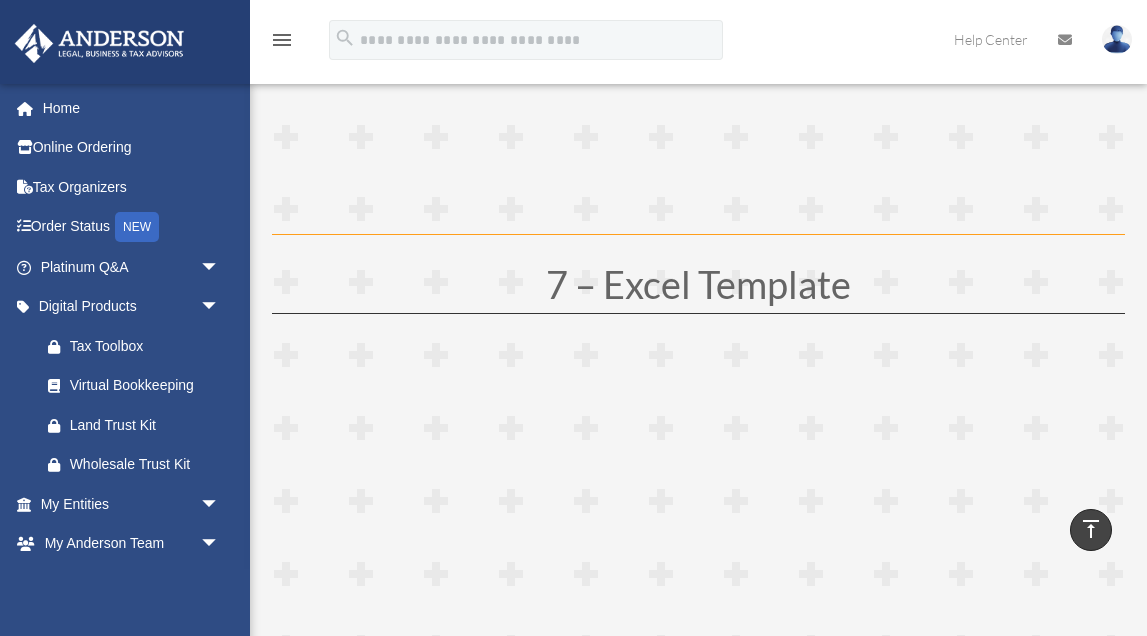 scroll, scrollTop: 3539, scrollLeft: 0, axis: vertical 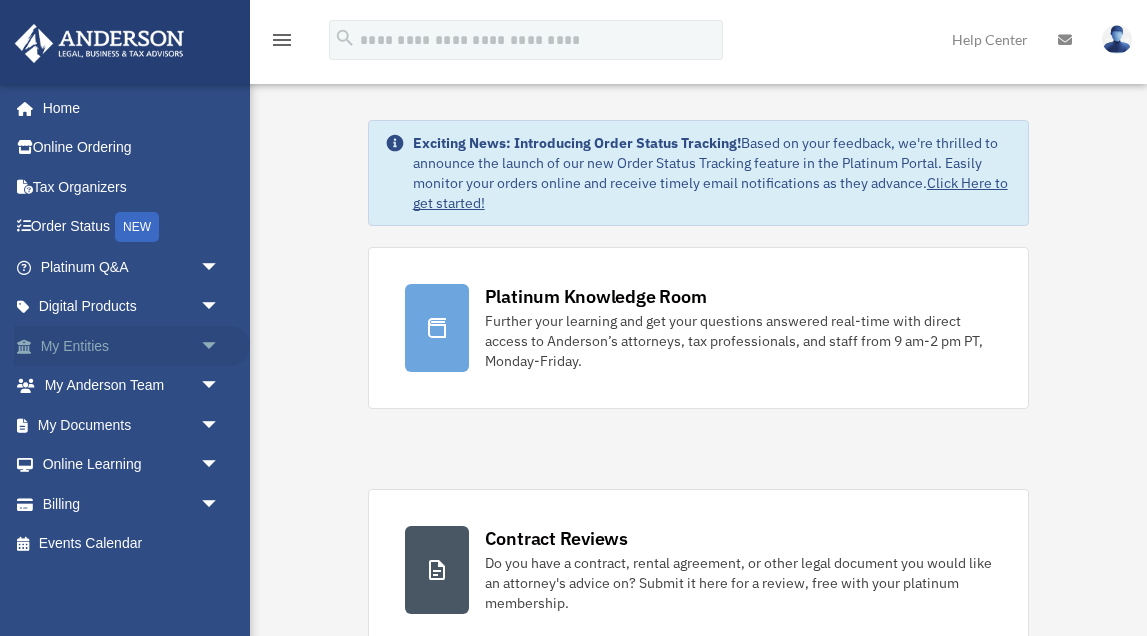 click on "arrow_drop_down" at bounding box center [220, 346] 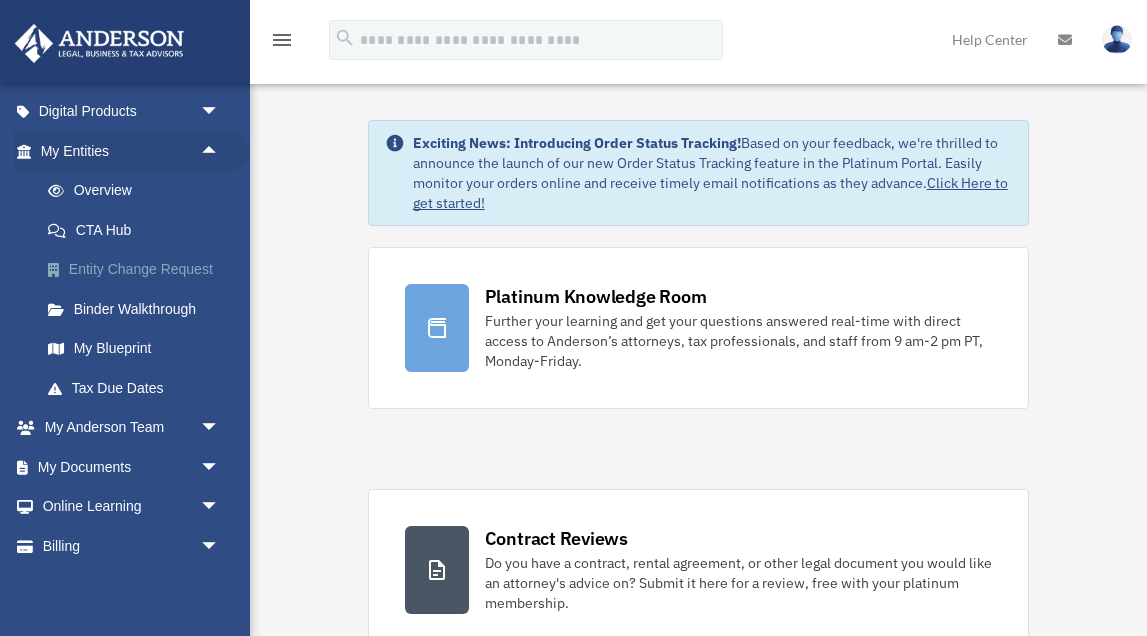 scroll, scrollTop: 200, scrollLeft: 0, axis: vertical 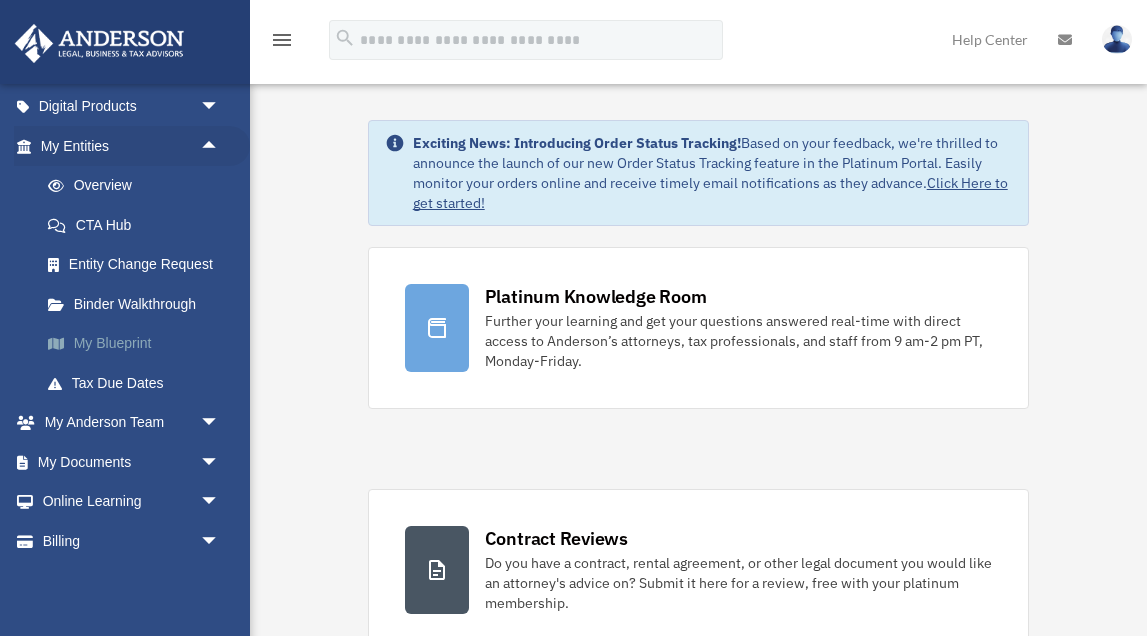 click on "My Blueprint" at bounding box center [139, 344] 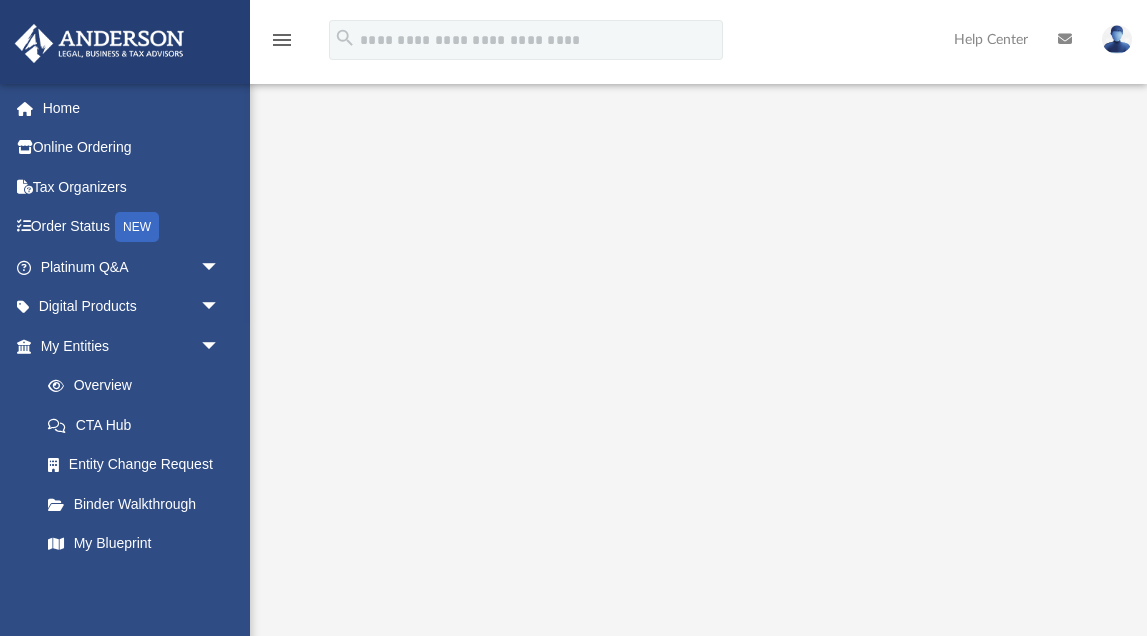 scroll, scrollTop: 134, scrollLeft: 0, axis: vertical 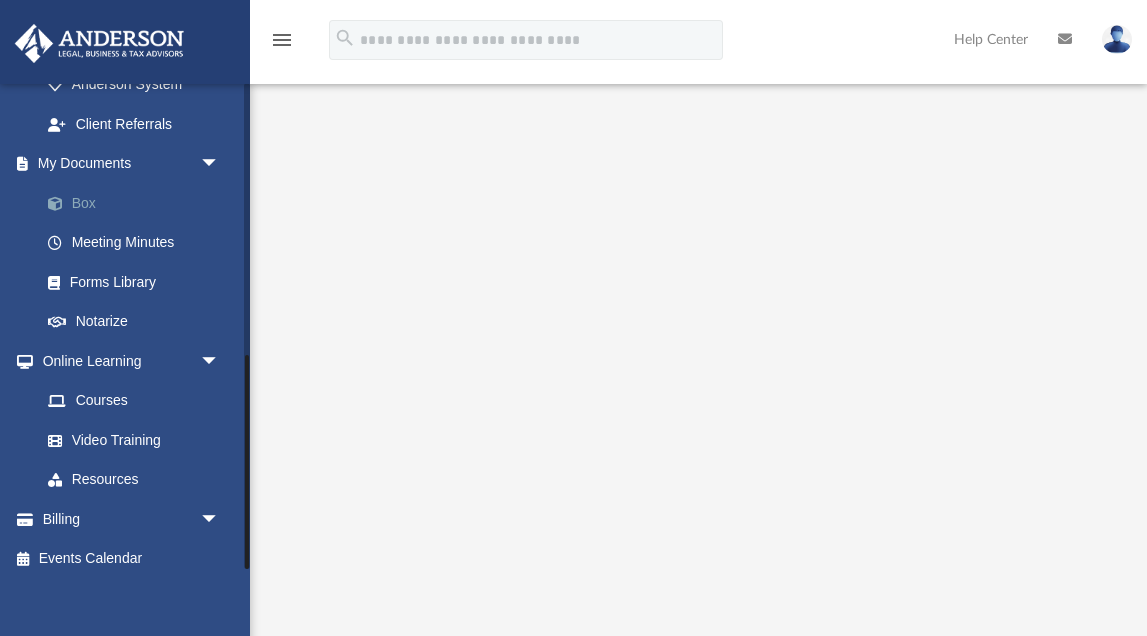 click on "Box" at bounding box center [139, 203] 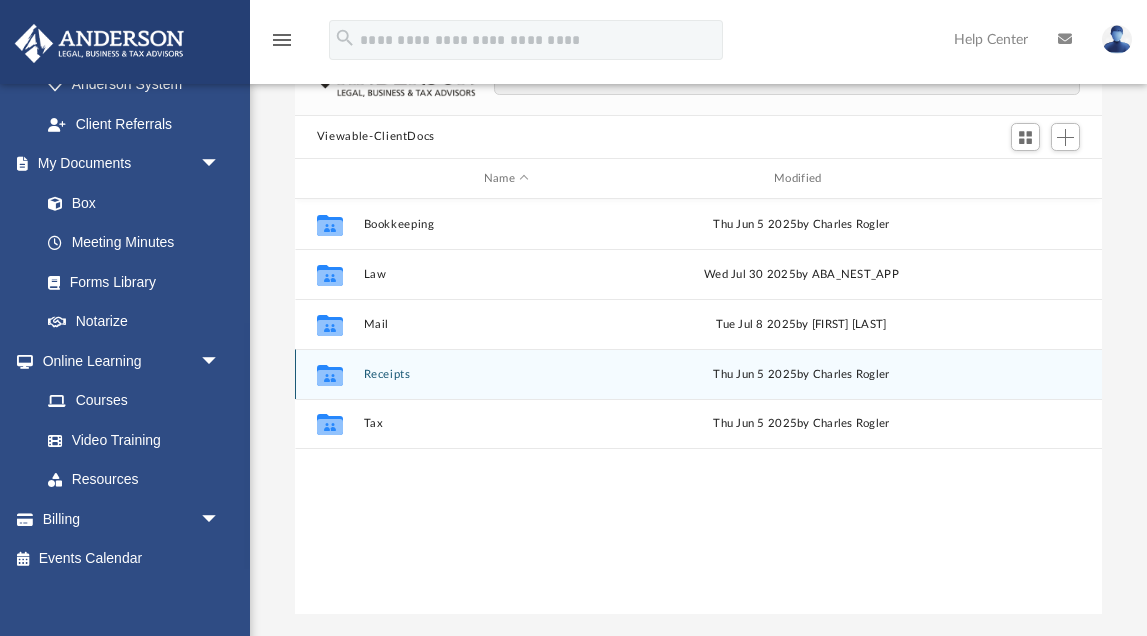 scroll, scrollTop: 1, scrollLeft: 1, axis: both 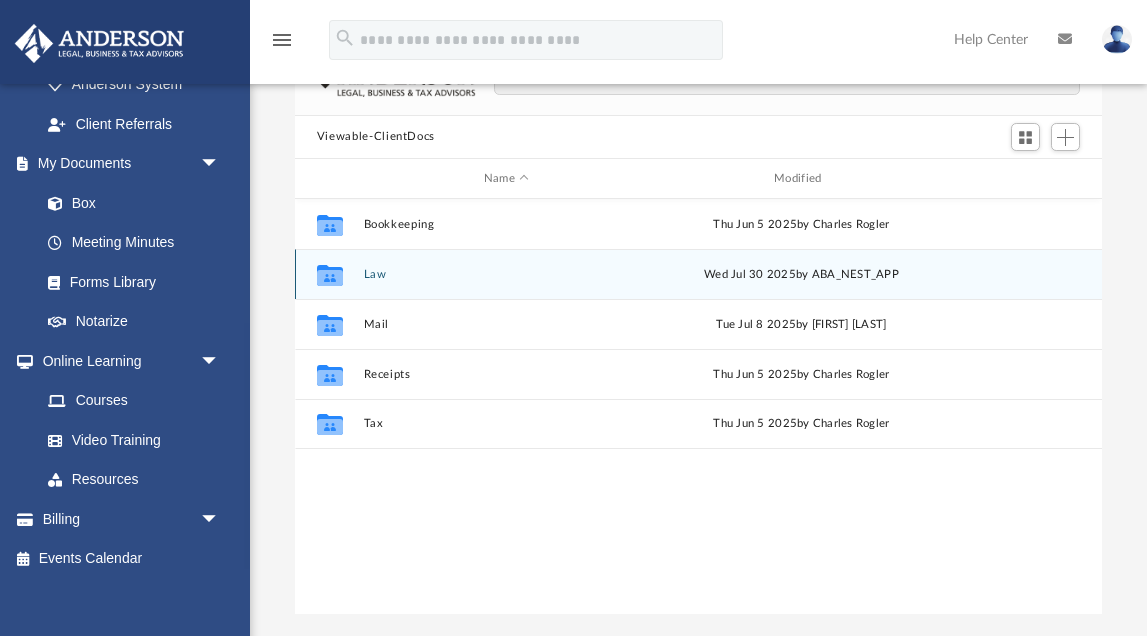 click on "Law" at bounding box center [506, 274] 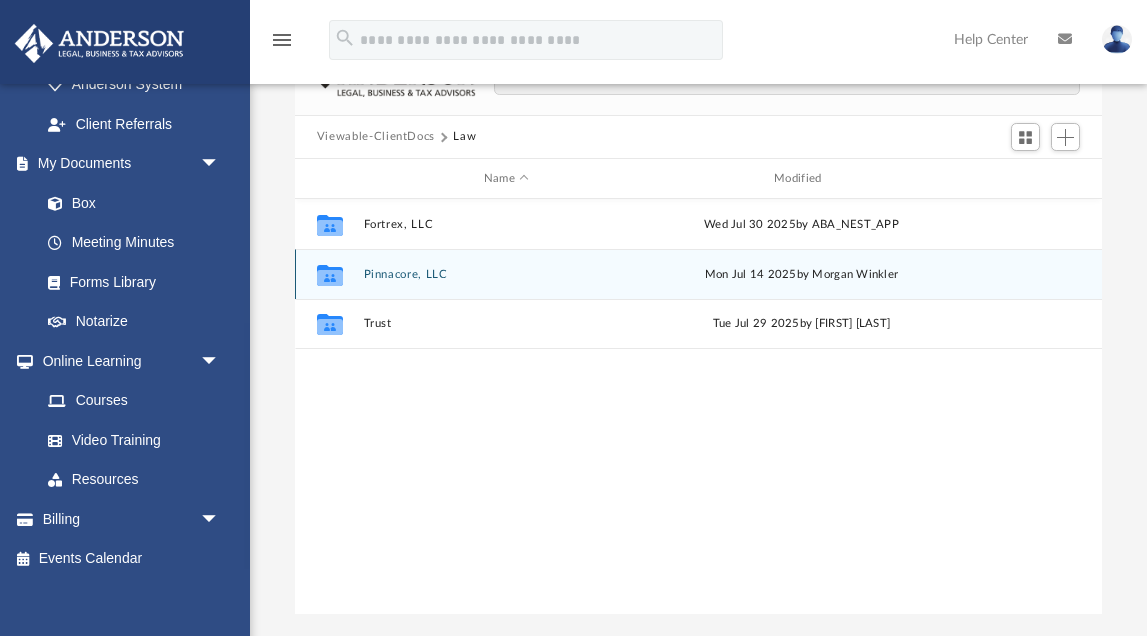click on "Pinnacore, LLC" at bounding box center (506, 274) 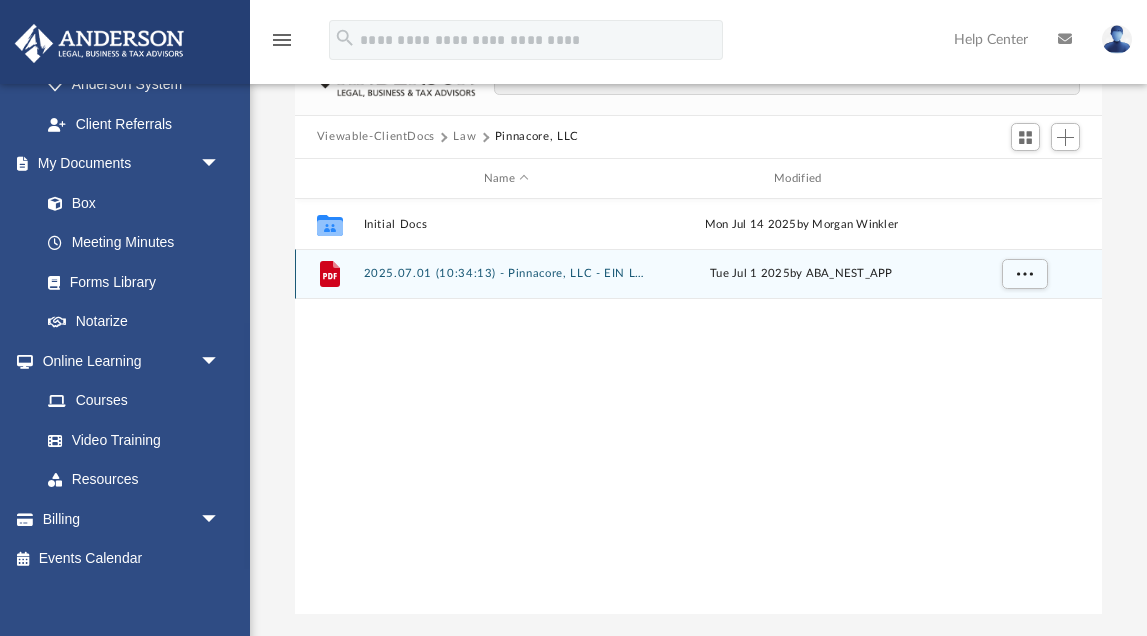 click on "File 2025.07.01 (10:34:13) - Pinnacore, LLC - EIN Letter from IRS.pdf Tue Jul 1 2025  by ABA_NEST_APP" at bounding box center [698, 274] 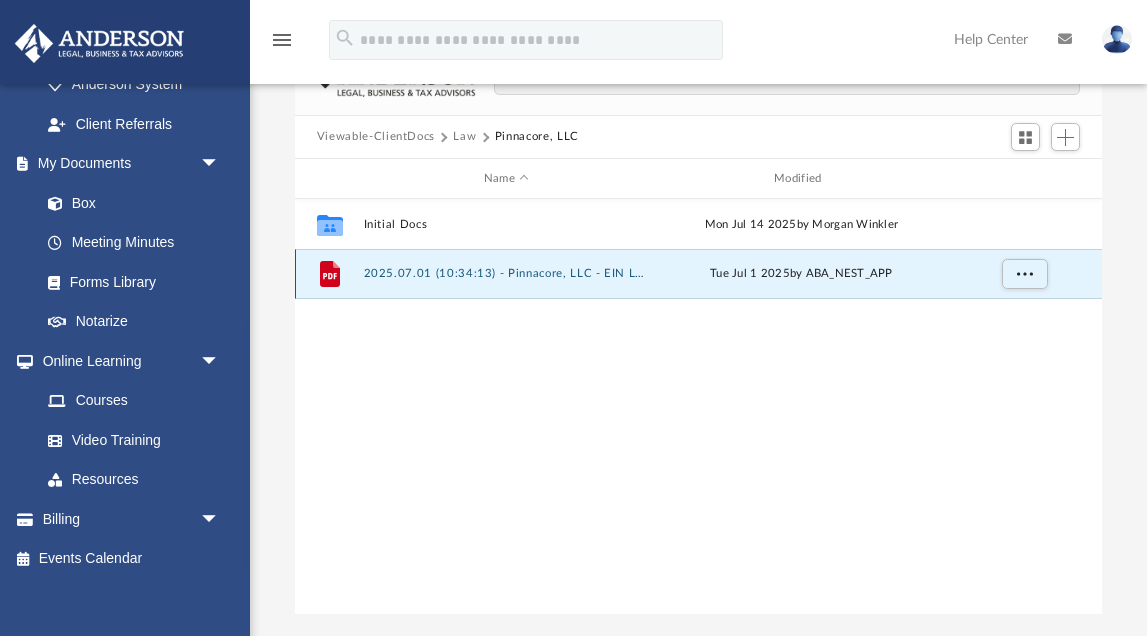 click on "2025.07.01 (10:34:13) - Pinnacore, LLC - EIN Letter from IRS.pdf" at bounding box center [506, 274] 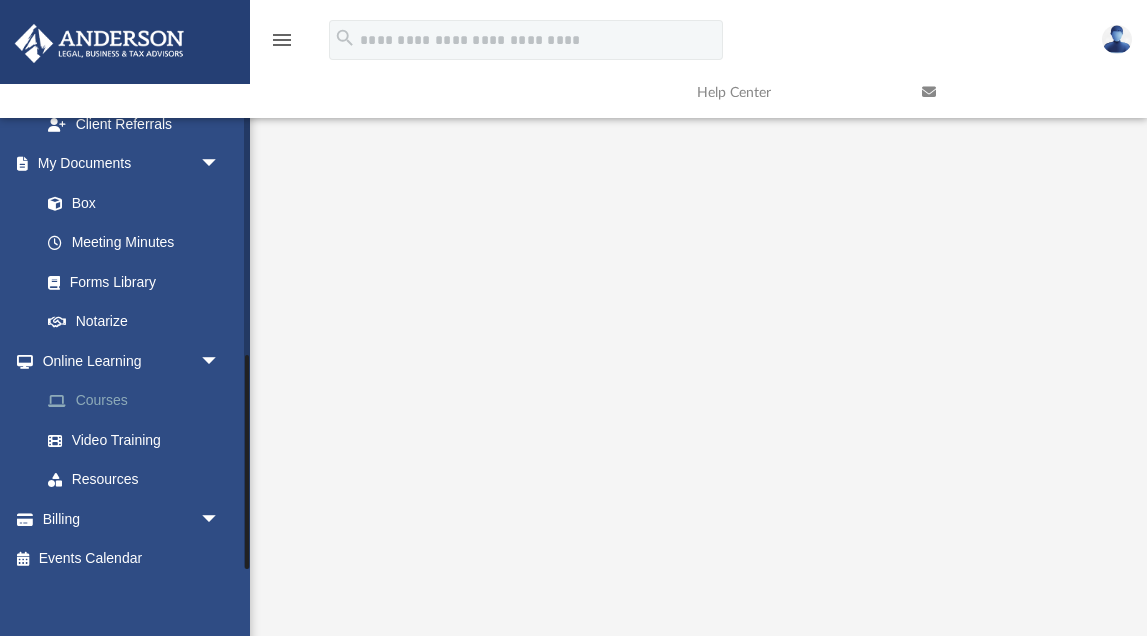 scroll, scrollTop: 131, scrollLeft: 0, axis: vertical 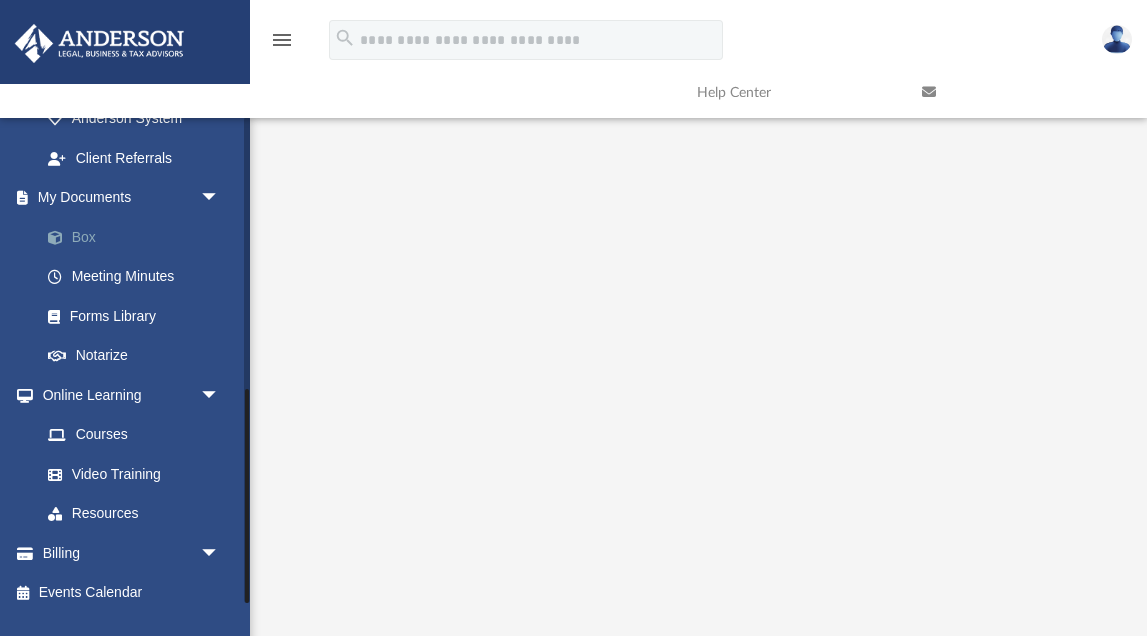 click on "Box" at bounding box center (139, 237) 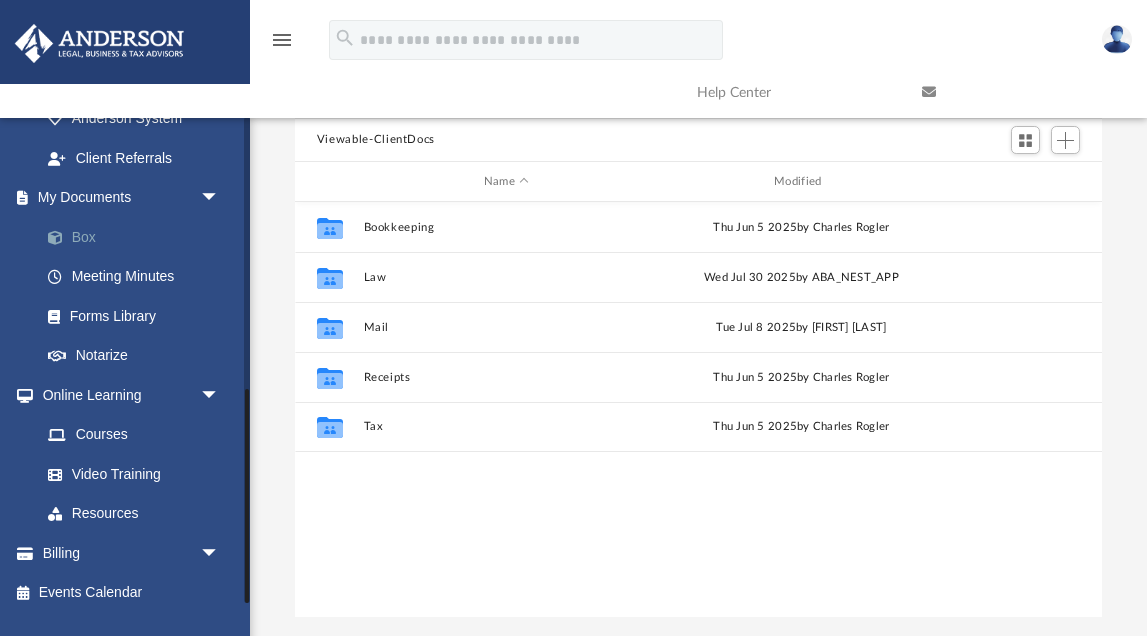 scroll, scrollTop: 1, scrollLeft: 1, axis: both 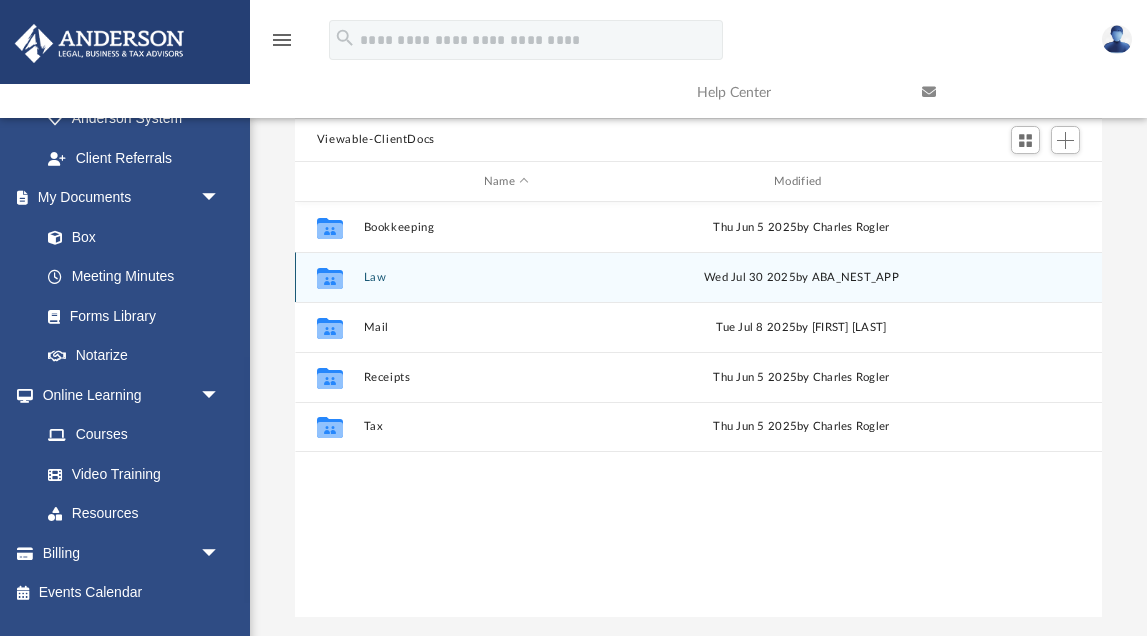 click on "Law" at bounding box center [506, 277] 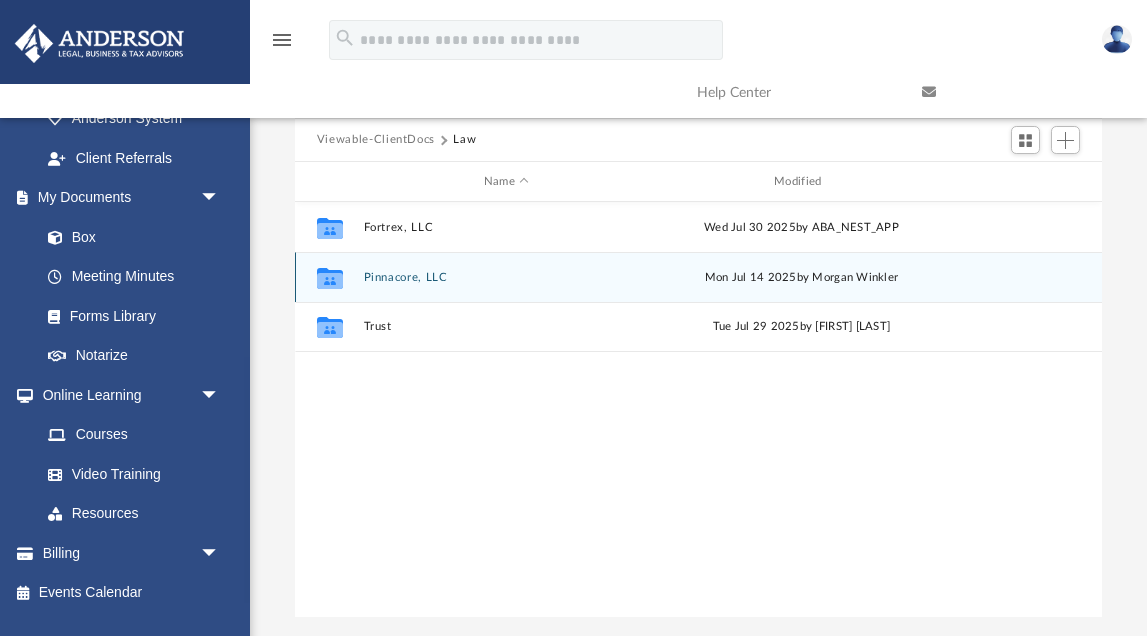 click on "Pinnacore, LLC" at bounding box center (506, 277) 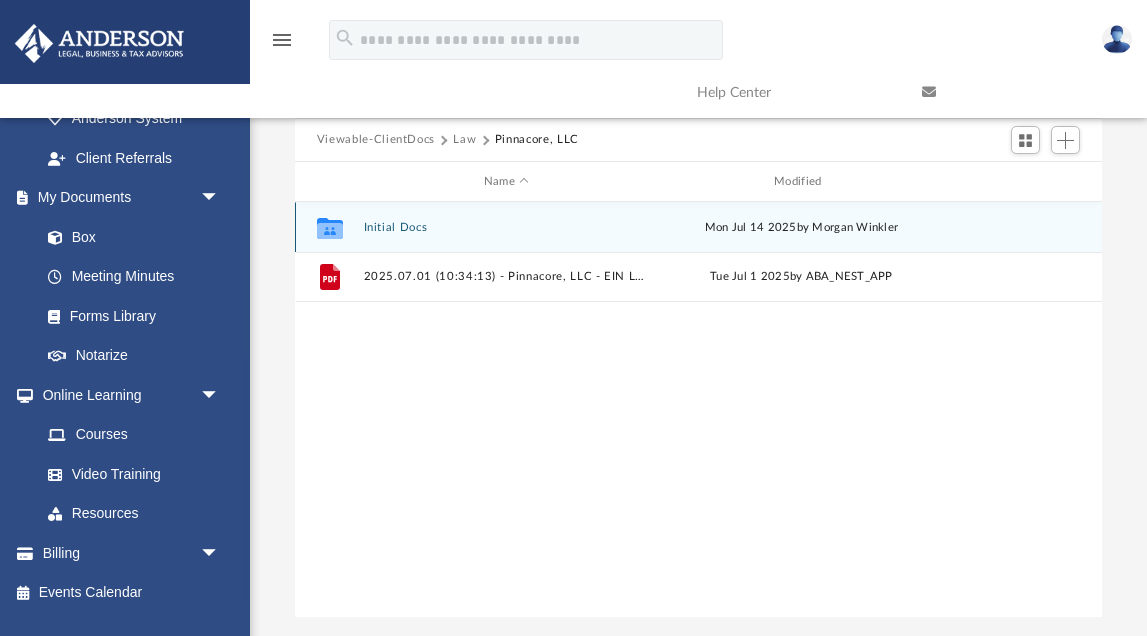 click on "Initial Docs" at bounding box center [506, 227] 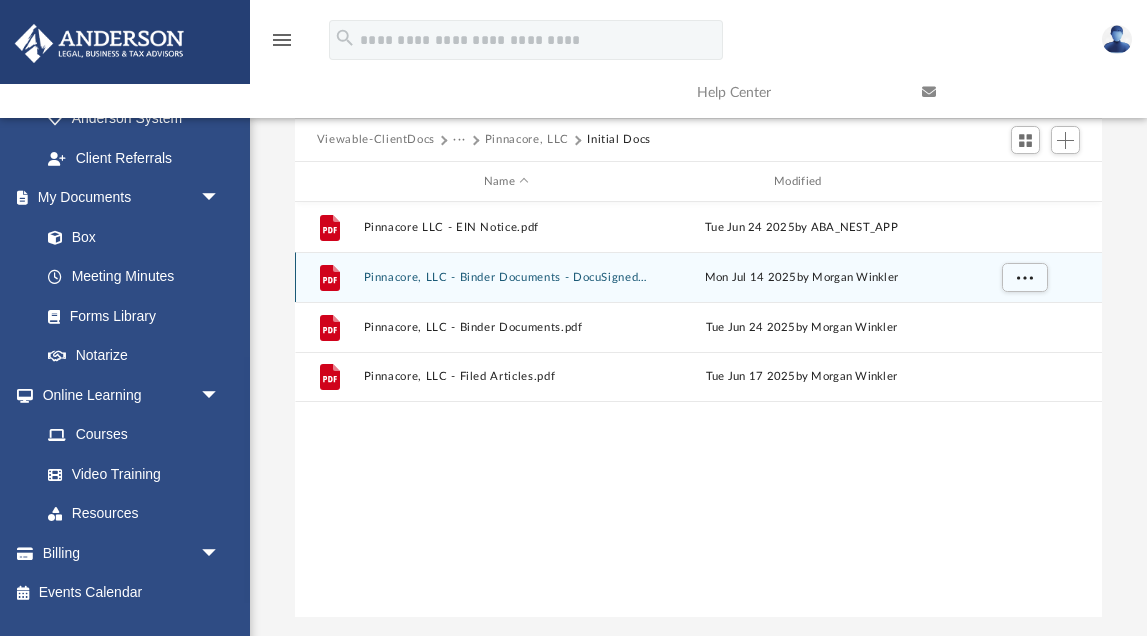 click on "Pinnacore, LLC - Binder Documents - DocuSigned.pdf" at bounding box center [506, 277] 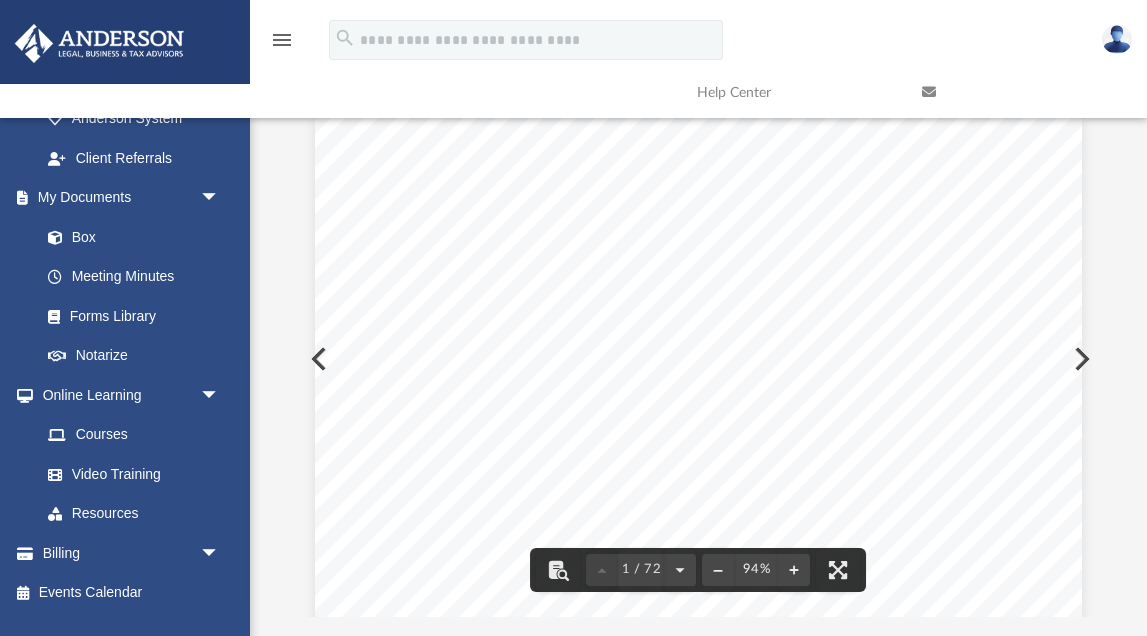 click on "Albert Stewart 3615 Judith Drive Pearl ,   Mississippi   39208 Re:   Pinnacore, LLC Dear   Albert Stewart , Enclosed in this portfolio, you will find your operating agreement for   Pinnacore, LLC   and several other important documents for the creation and operation of your new Company. You are responsible for reading and reviewing, for accuracy, all of the information in this portfolio. After your review, you will need to complete several tasks to   finalize the establishment of your Company. Here is a synopsis of what steps are required with detailed information following in each section: Overview   –   Here, you will find information about your Company, such as members, EIN, etc. State/Tax   Filings   –   Your EIN application and filed Articles of Organization.   Review this section! LLC Agreement   –   Your Company operating agreement and schedule of members are located in this section. Membership Certificates   –   This section contains your   membership   certificate. Assignments   –   Banking" at bounding box center (698, 611) 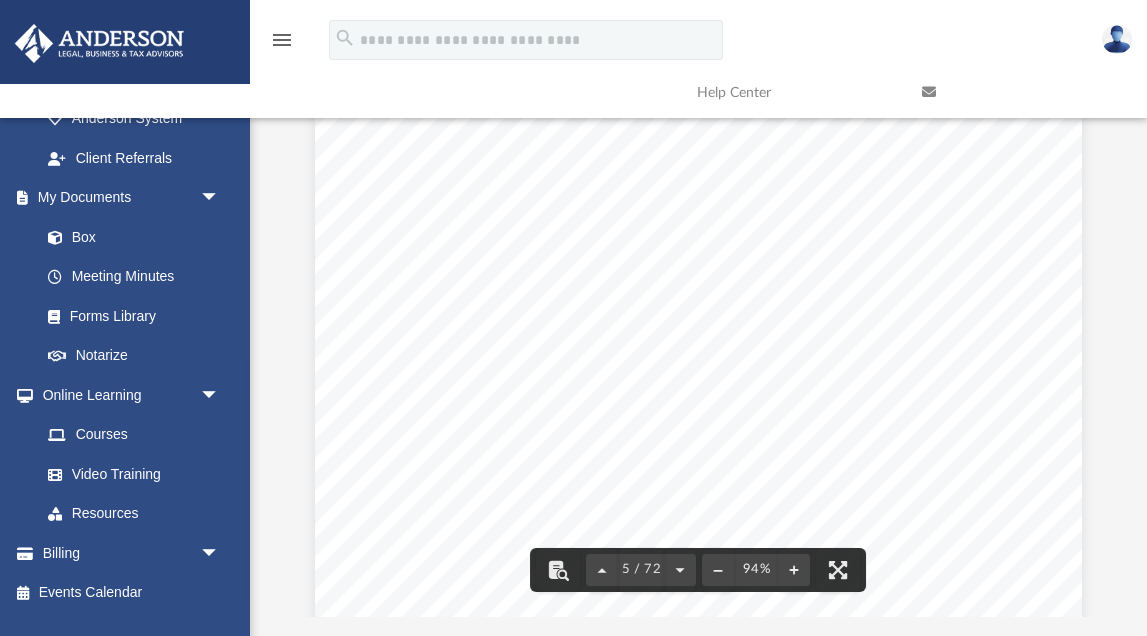scroll, scrollTop: 4134, scrollLeft: 0, axis: vertical 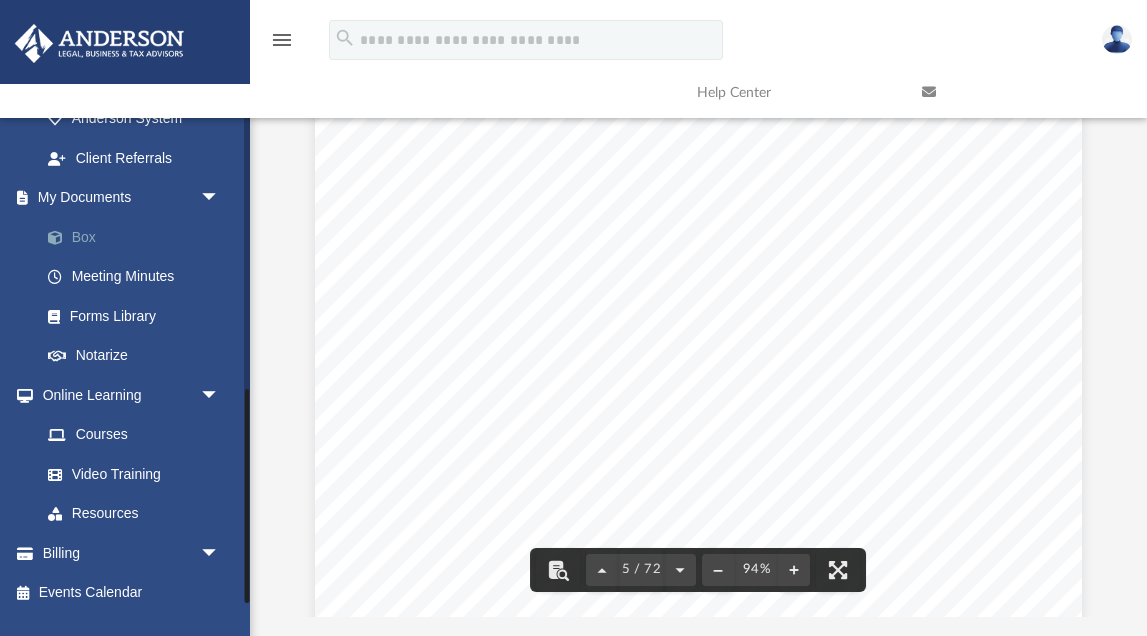 click on "Box" at bounding box center (139, 237) 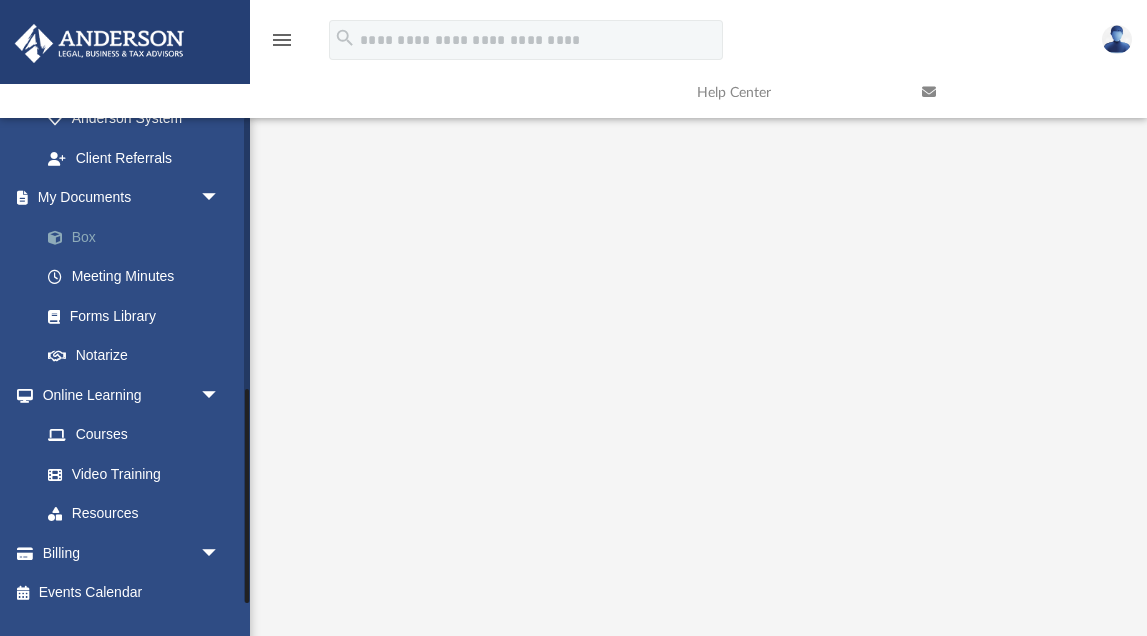 click on "Box" at bounding box center [139, 237] 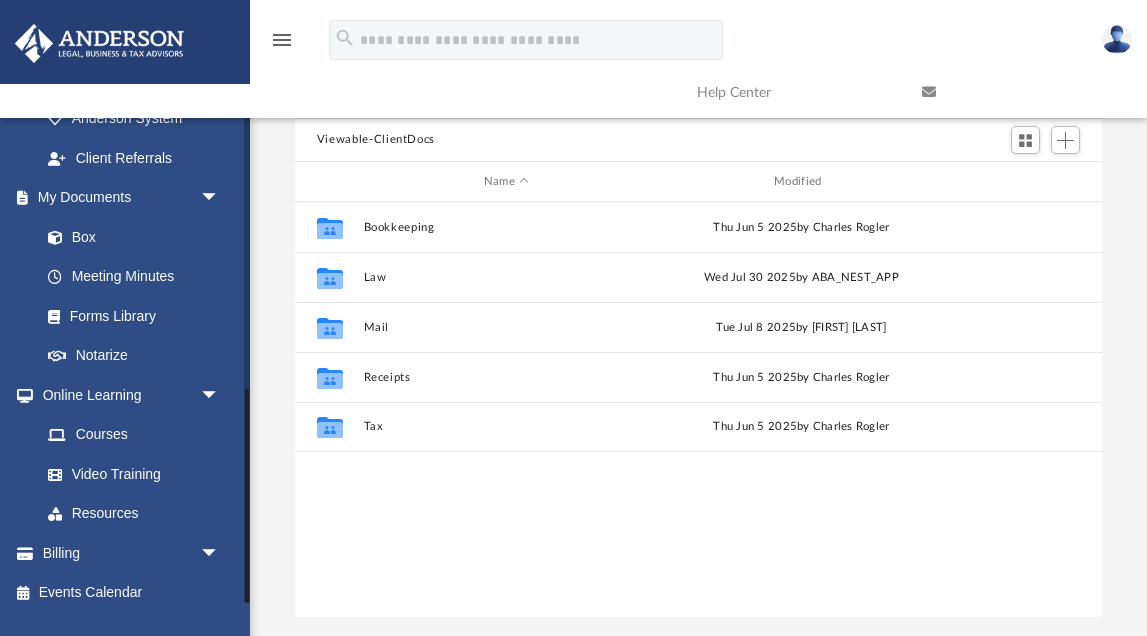 scroll, scrollTop: 1, scrollLeft: 1, axis: both 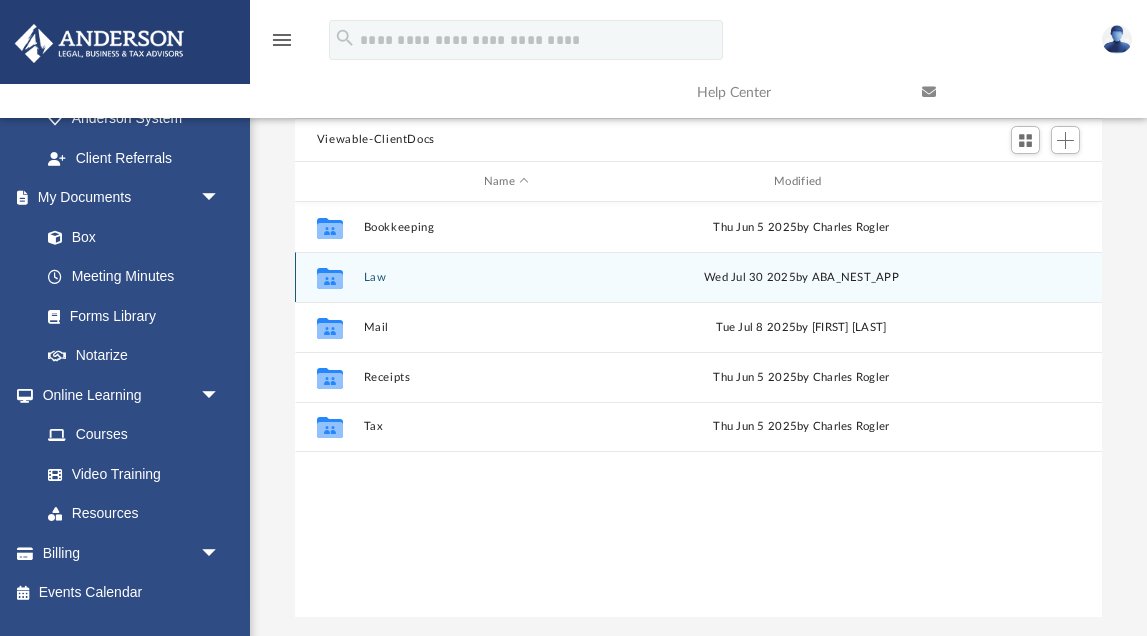 click on "Law" at bounding box center (506, 277) 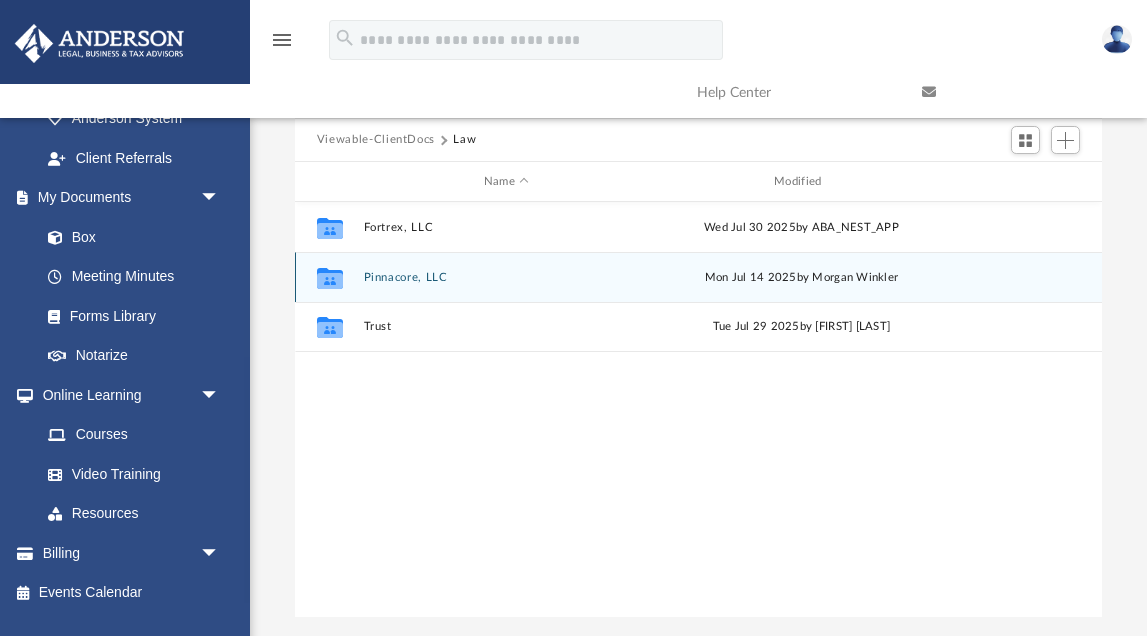 click on "Pinnacore, LLC" at bounding box center (506, 277) 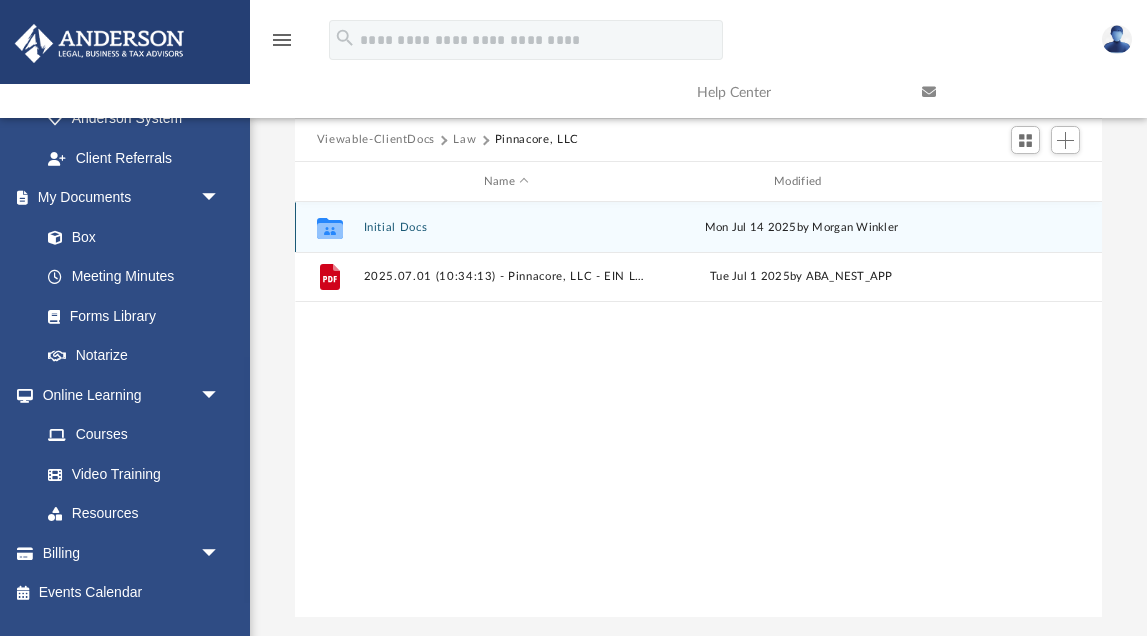 click on "Initial Docs" at bounding box center (506, 227) 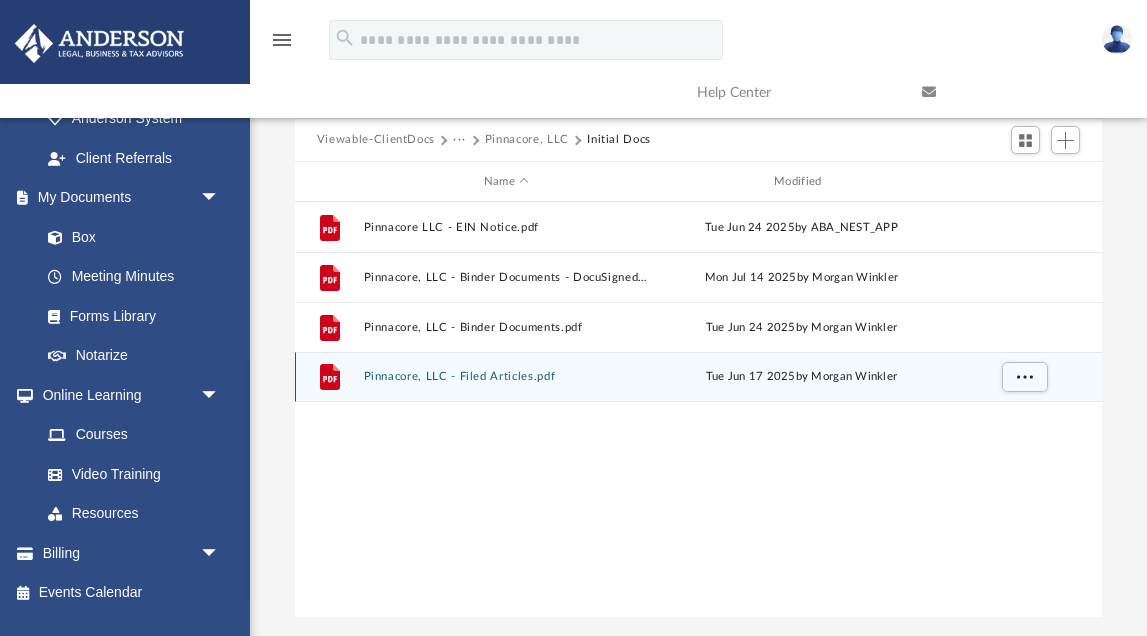 click on "Pinnacore, LLC - Filed Articles.pdf" at bounding box center [506, 377] 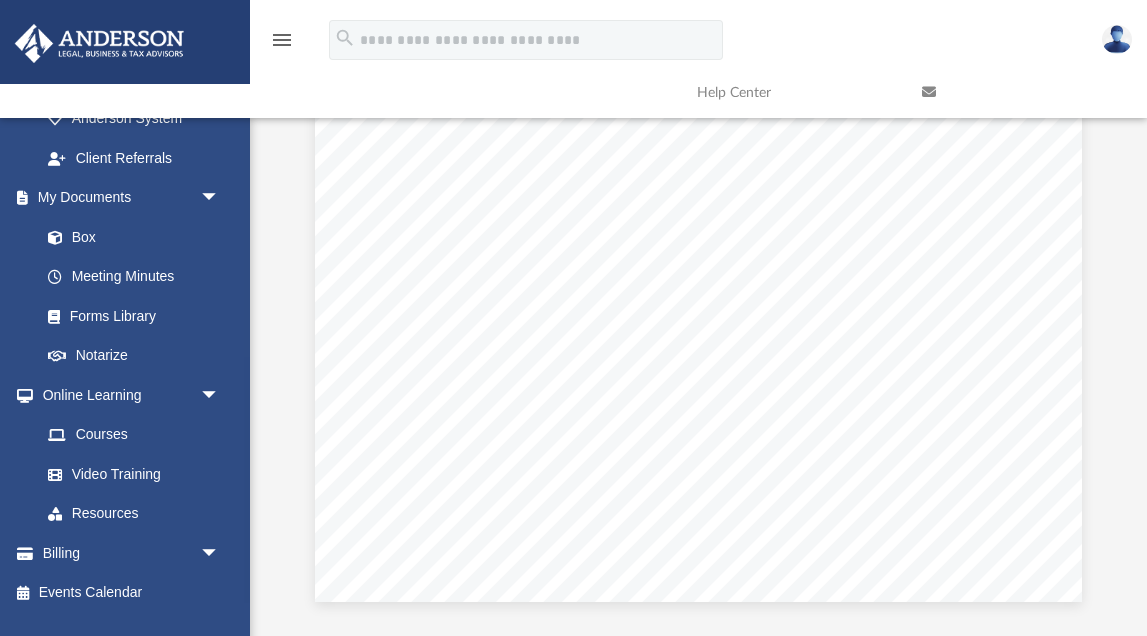 scroll, scrollTop: 3574, scrollLeft: 0, axis: vertical 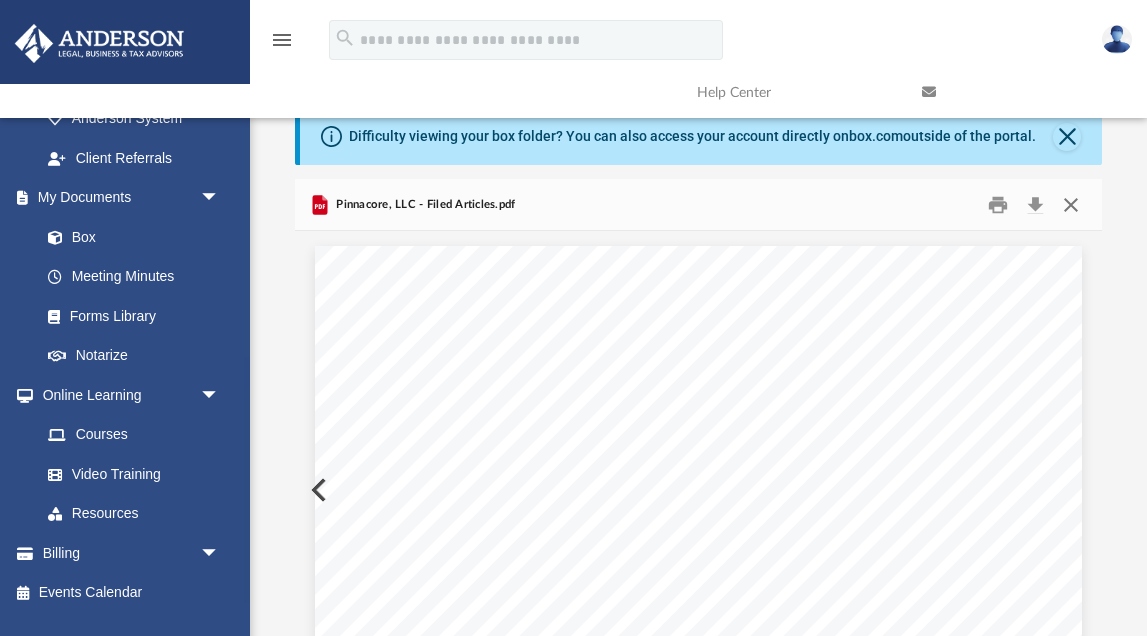 click at bounding box center [1071, 204] 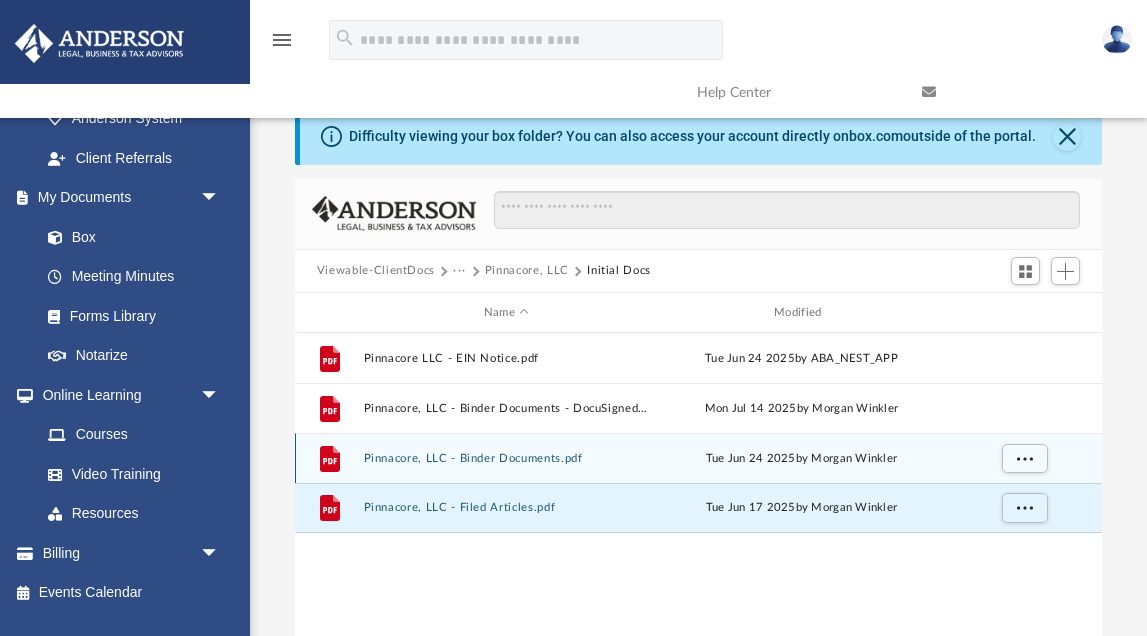 click on "Pinnacore, LLC - Binder Documents.pdf" at bounding box center [506, 458] 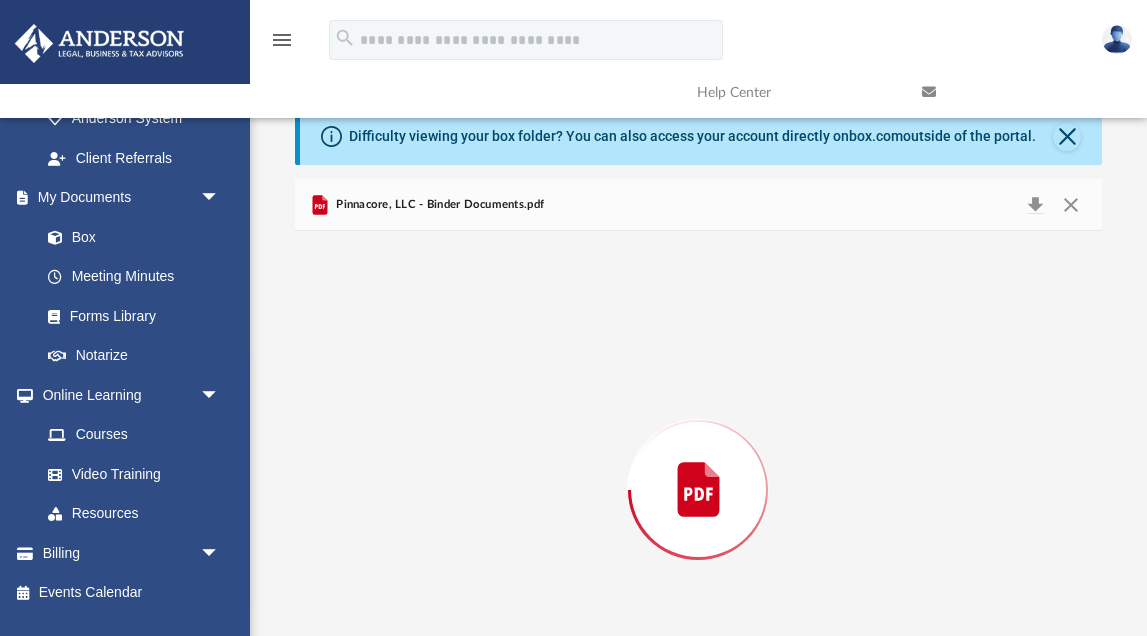 scroll, scrollTop: 126, scrollLeft: 0, axis: vertical 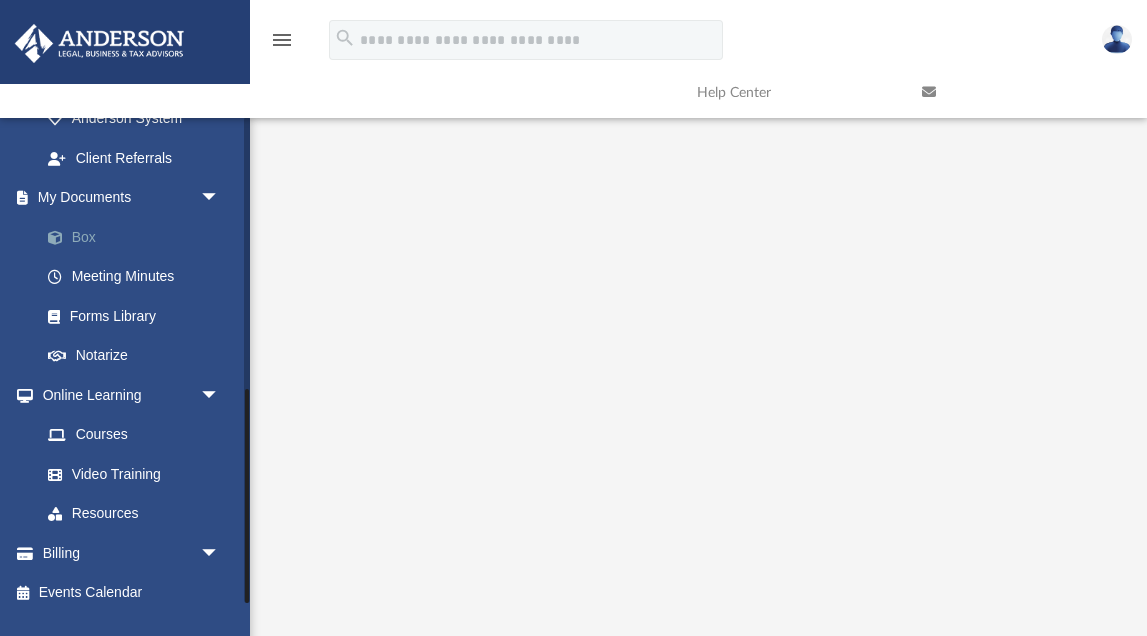 click on "Box" at bounding box center (139, 237) 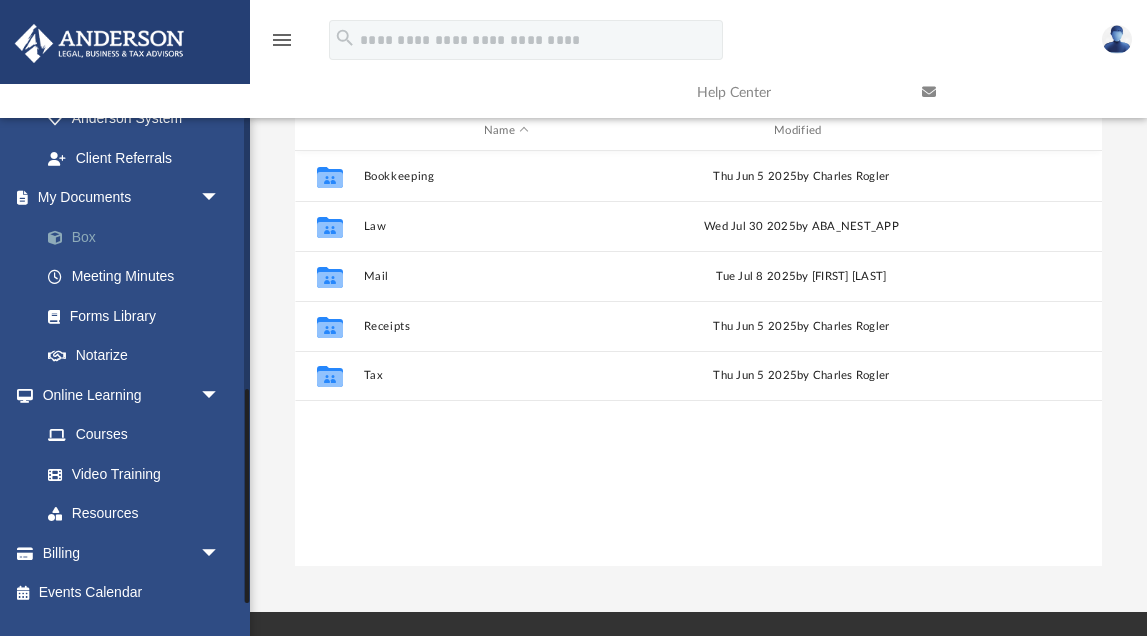 scroll, scrollTop: 1, scrollLeft: 1, axis: both 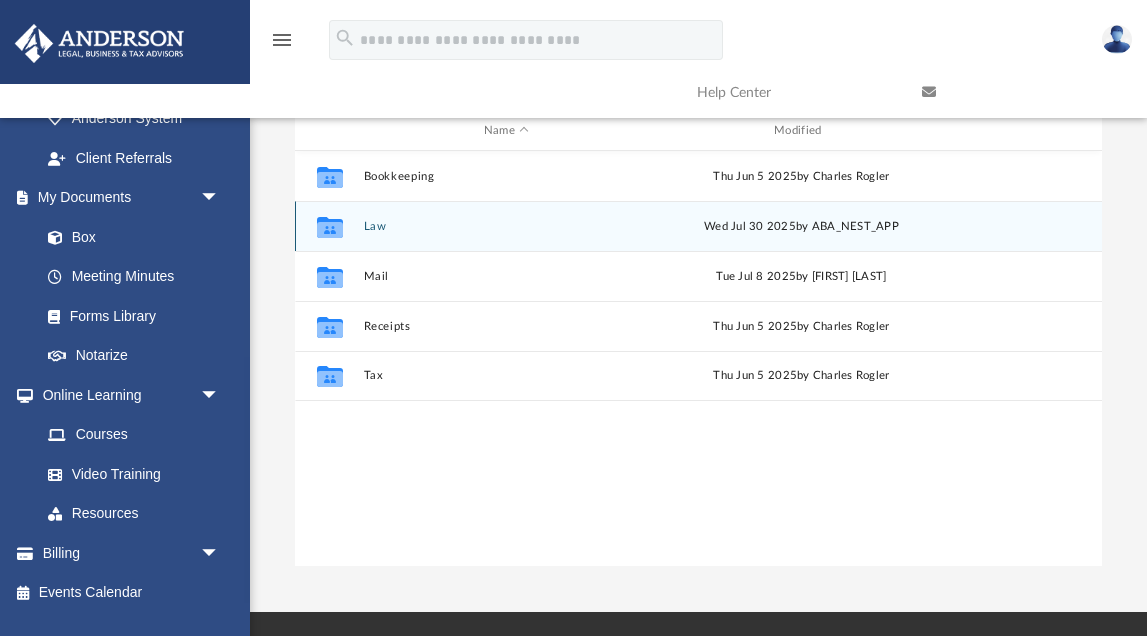 click on "Law" at bounding box center (506, 226) 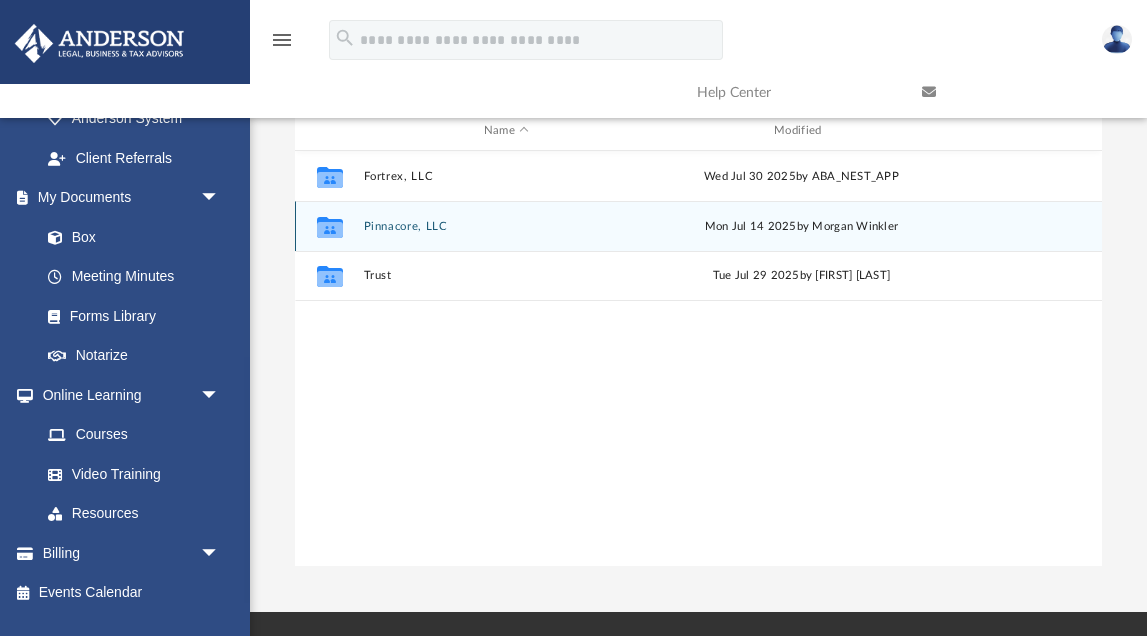 click on "Pinnacore, LLC" at bounding box center (506, 226) 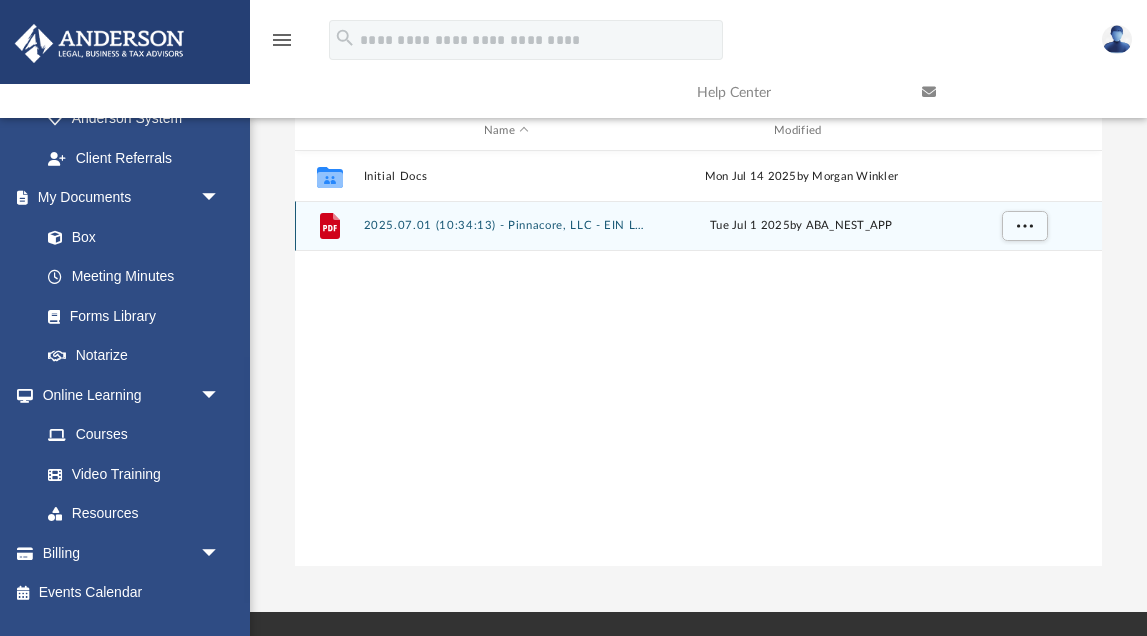 click on "2025.07.01 (10:34:13) - Pinnacore, LLC - EIN Letter from IRS.pdf" at bounding box center [506, 226] 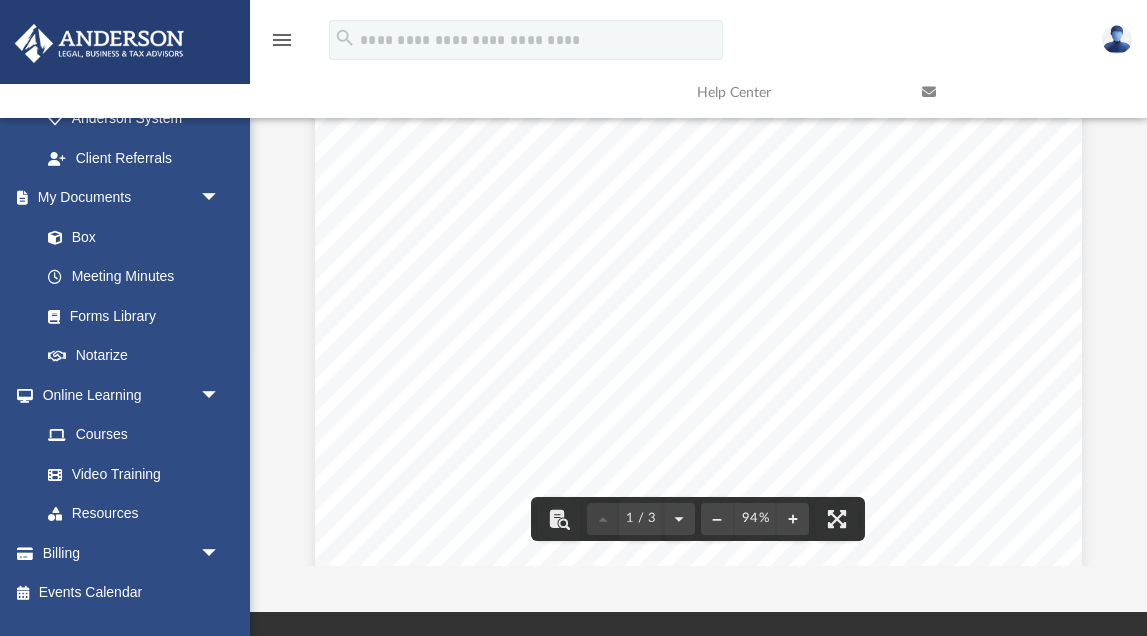 scroll, scrollTop: 0, scrollLeft: 0, axis: both 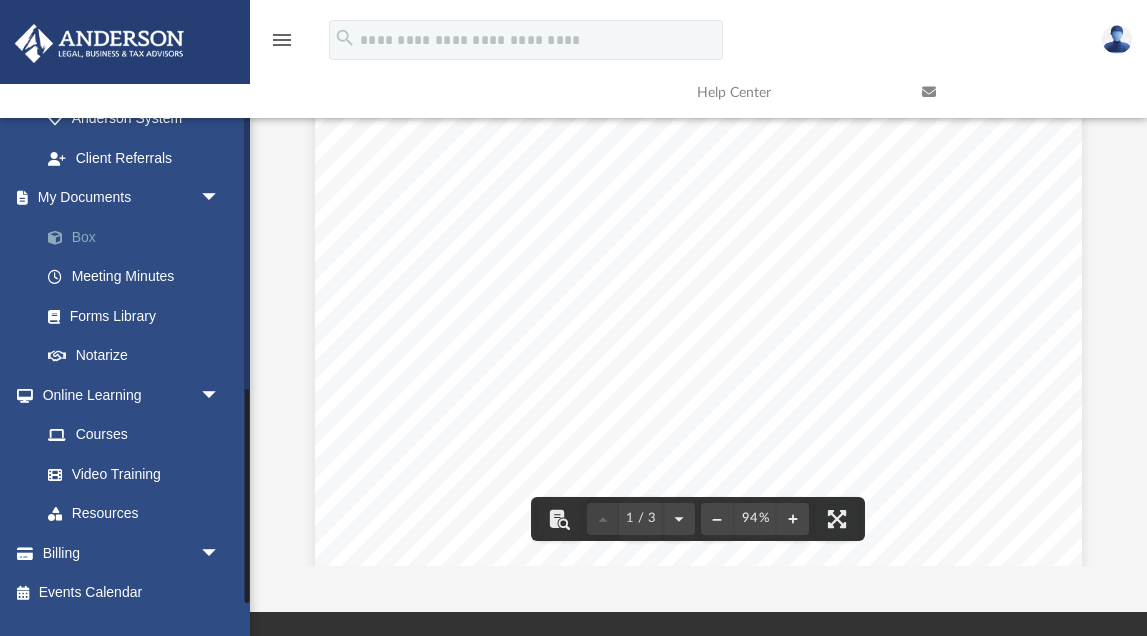click on "Box" at bounding box center [139, 237] 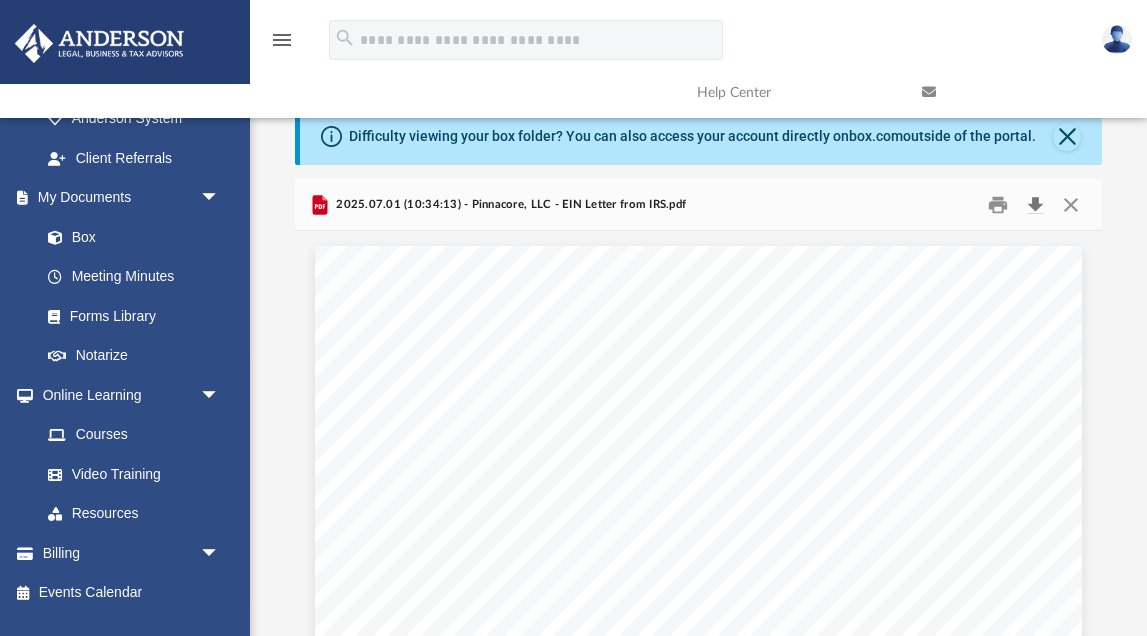 scroll, scrollTop: 0, scrollLeft: 0, axis: both 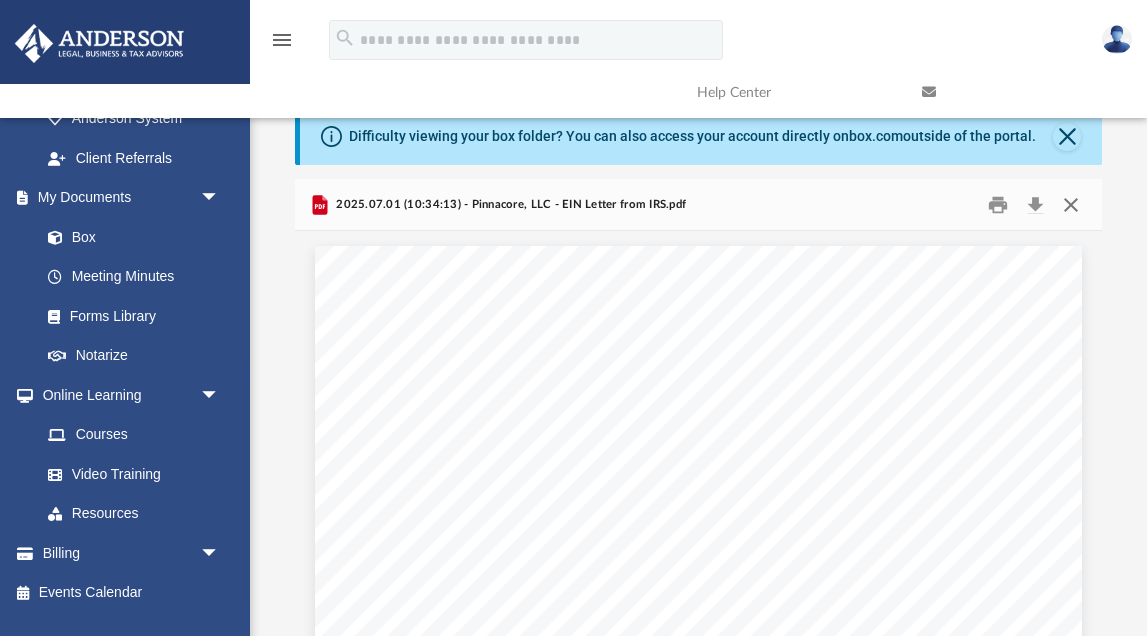 click at bounding box center [1071, 204] 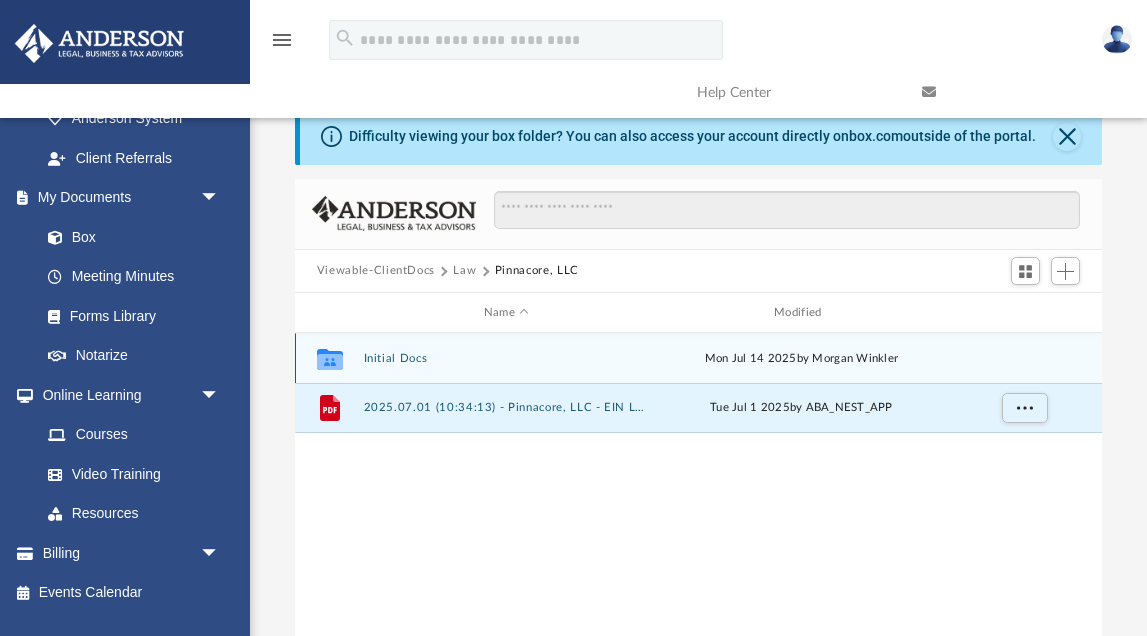 click on "Initial Docs" at bounding box center (506, 358) 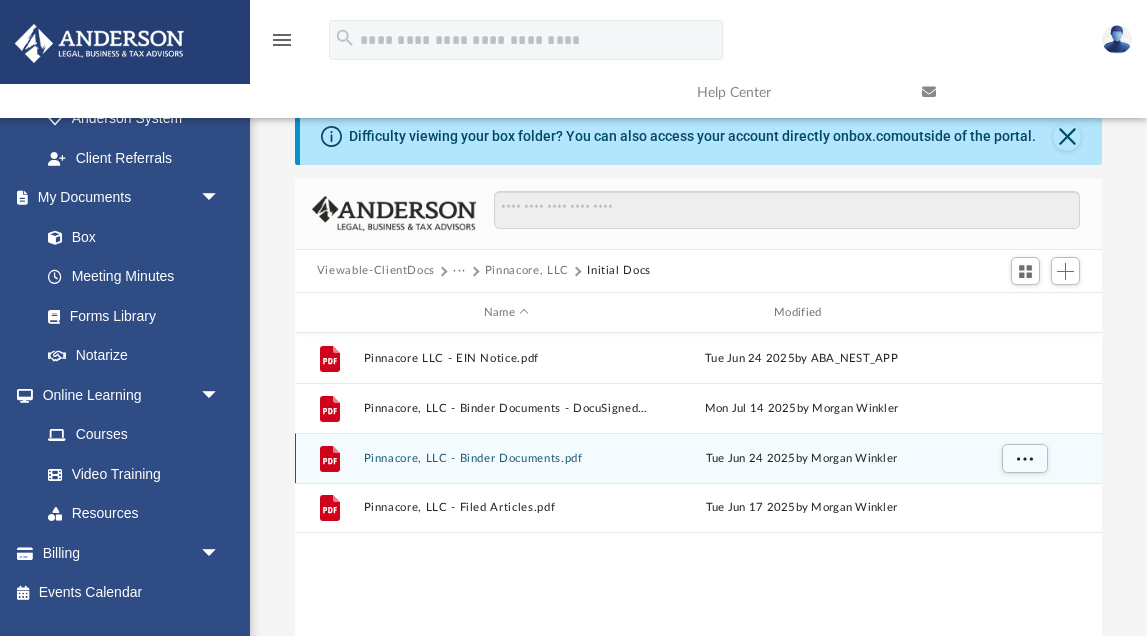 click on "Pinnacore, LLC - Binder Documents.pdf" at bounding box center [506, 458] 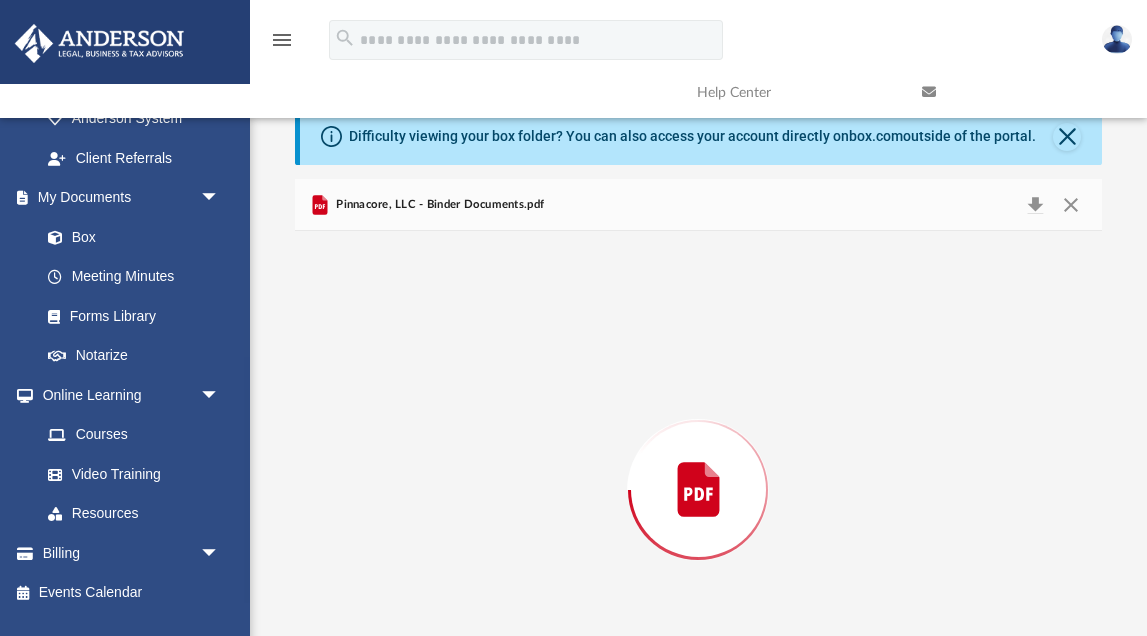 scroll, scrollTop: 126, scrollLeft: 0, axis: vertical 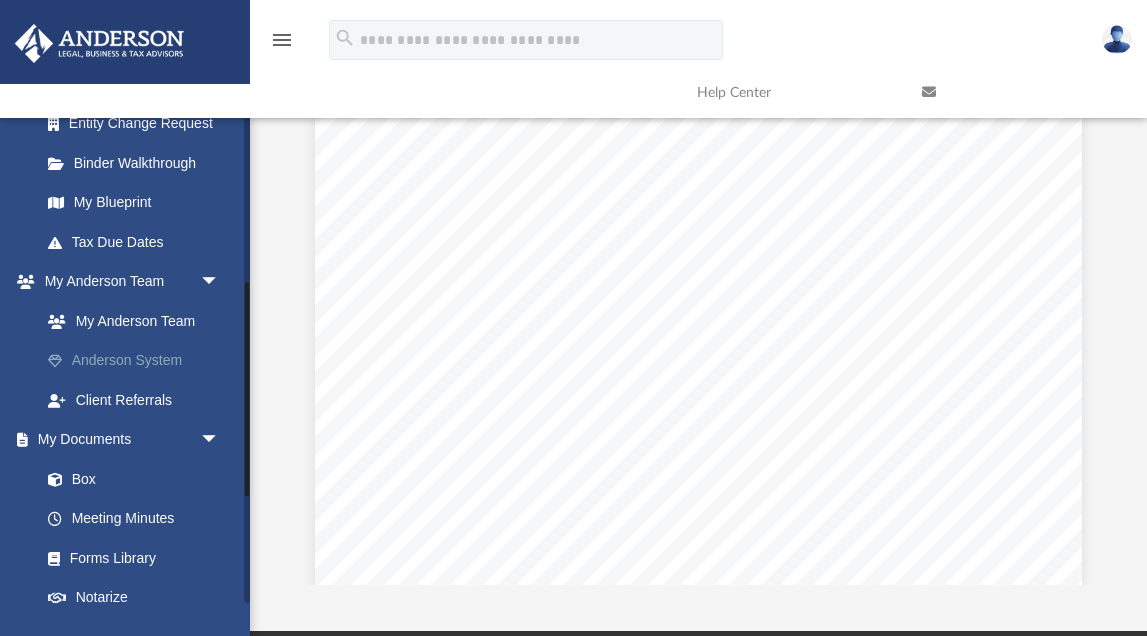 click on "Anderson System" at bounding box center (139, 361) 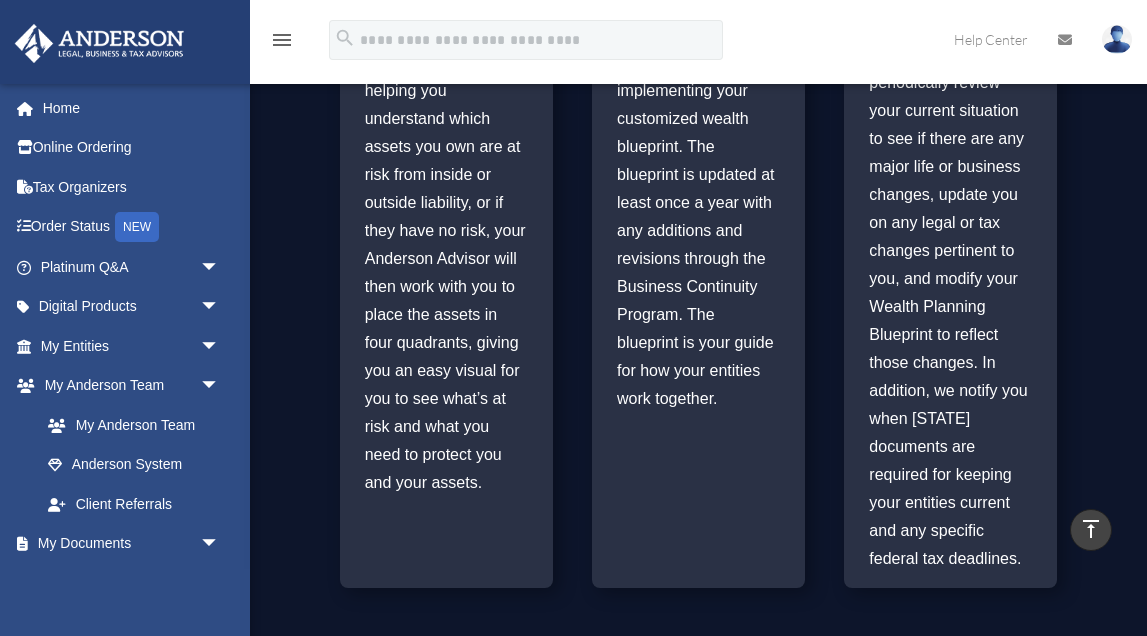 scroll, scrollTop: 1145, scrollLeft: 0, axis: vertical 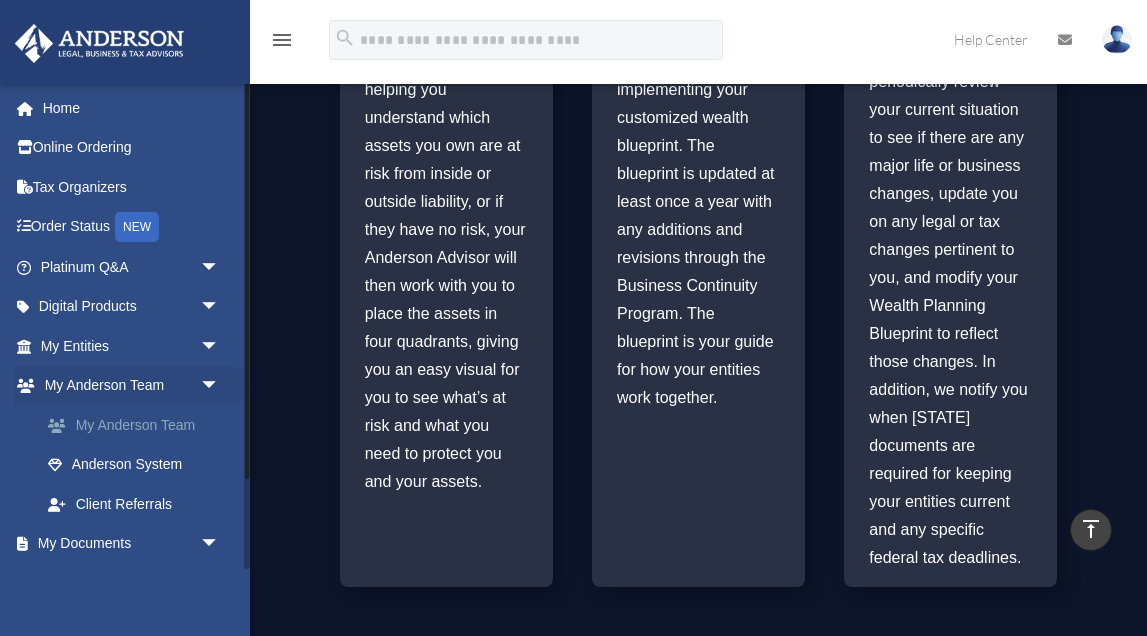 click on "My Anderson Team" at bounding box center (139, 425) 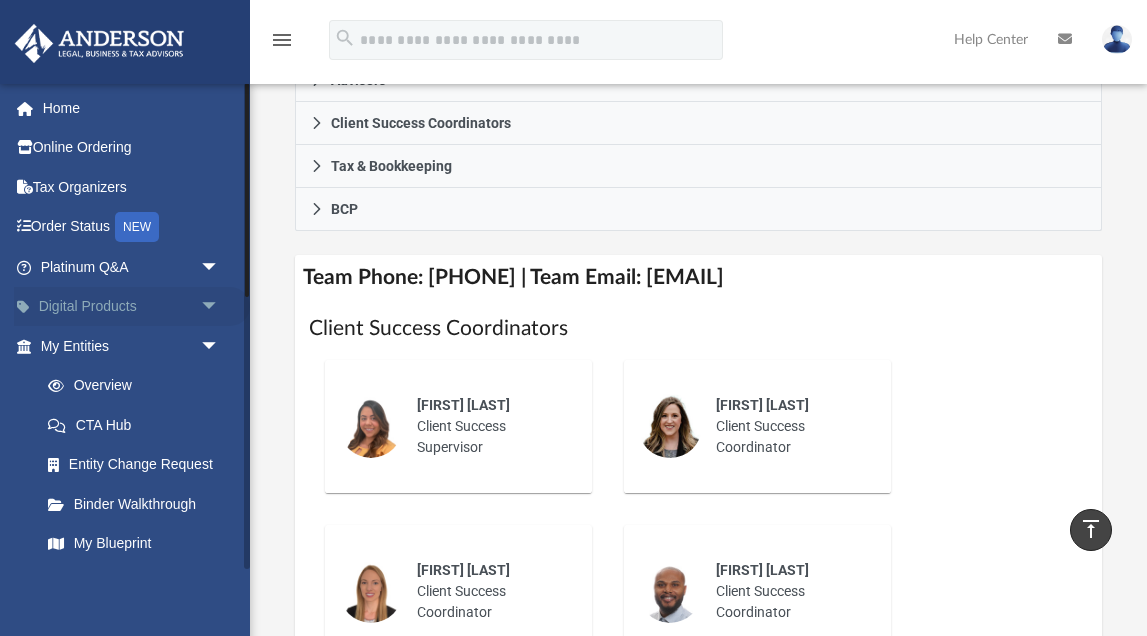 scroll, scrollTop: 687, scrollLeft: 0, axis: vertical 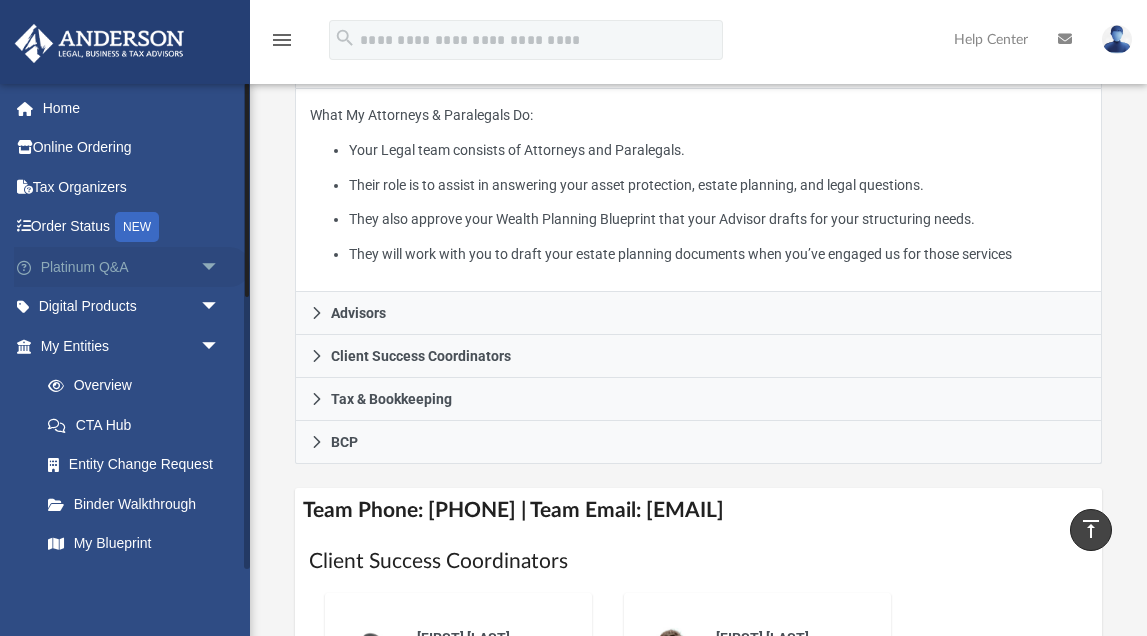 click on "arrow_drop_down" at bounding box center (220, 267) 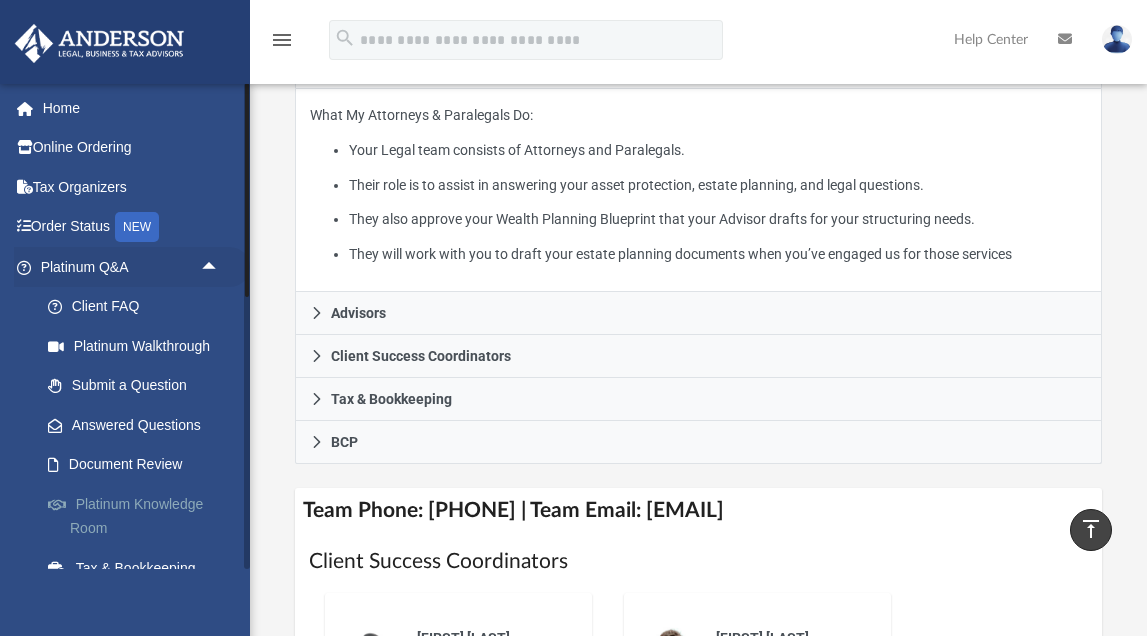 click on "Platinum Knowledge Room" at bounding box center (139, 516) 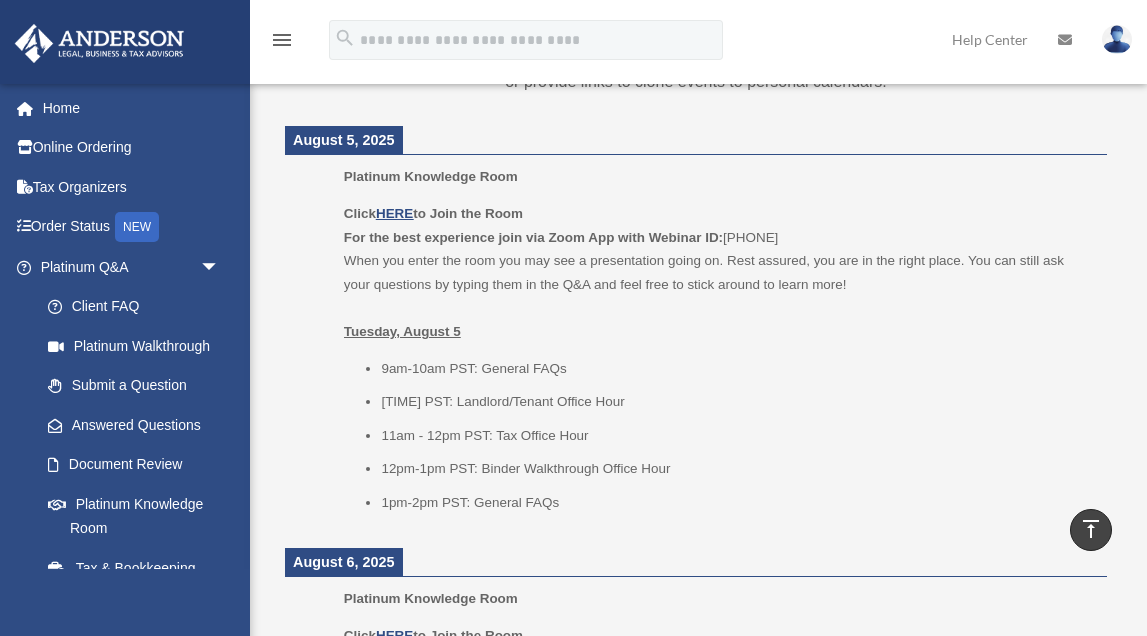 scroll, scrollTop: 845, scrollLeft: 0, axis: vertical 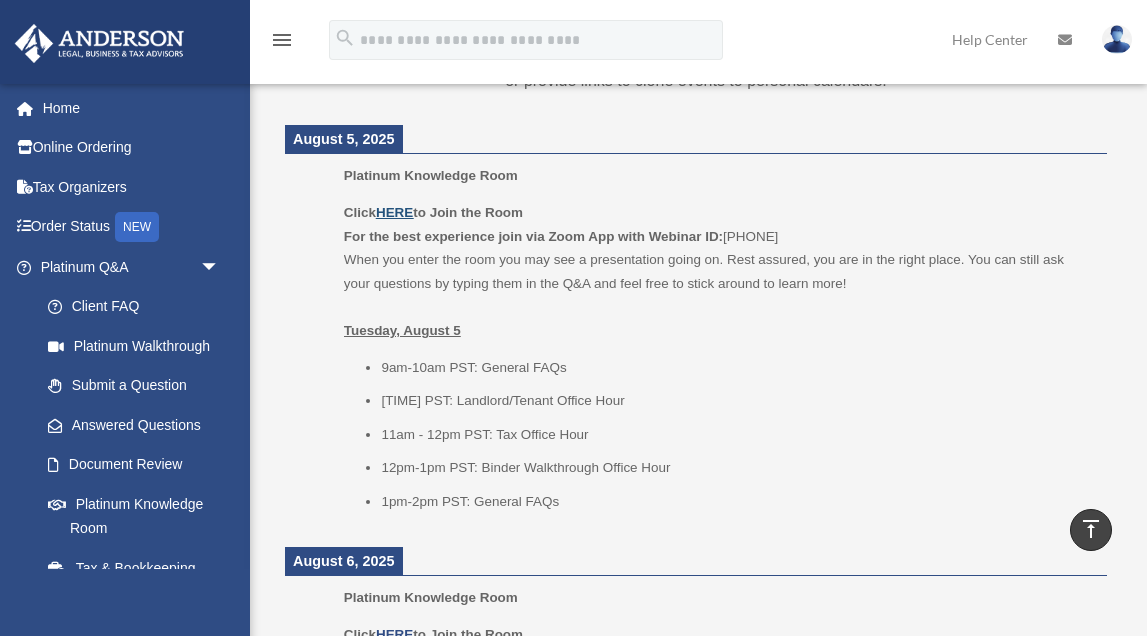 click on "HERE" at bounding box center [394, 212] 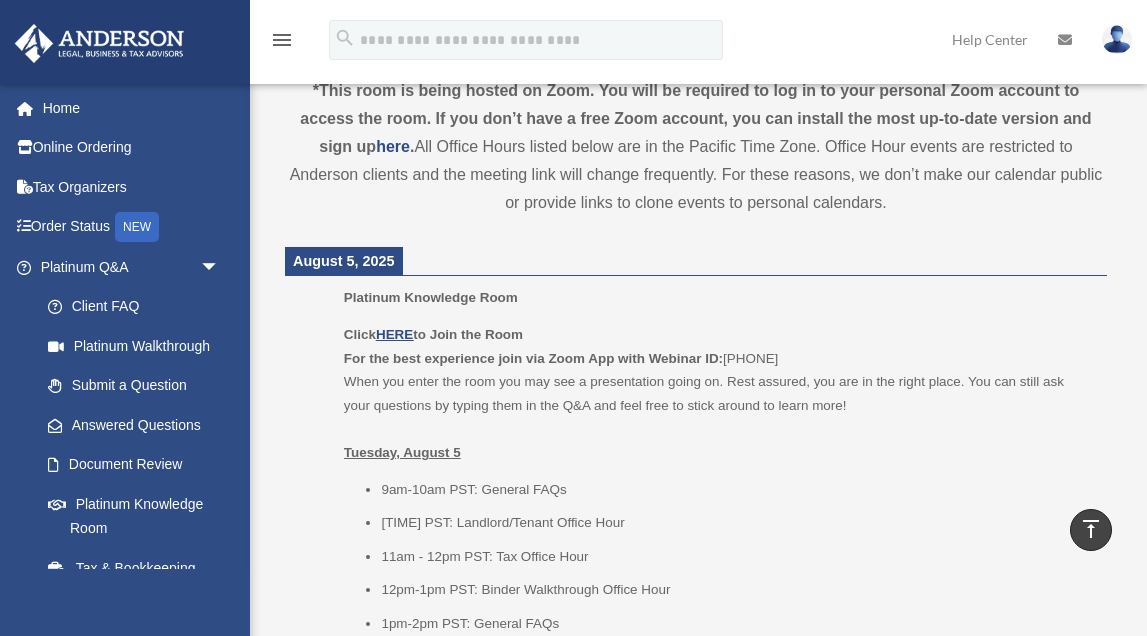 scroll, scrollTop: 714, scrollLeft: 0, axis: vertical 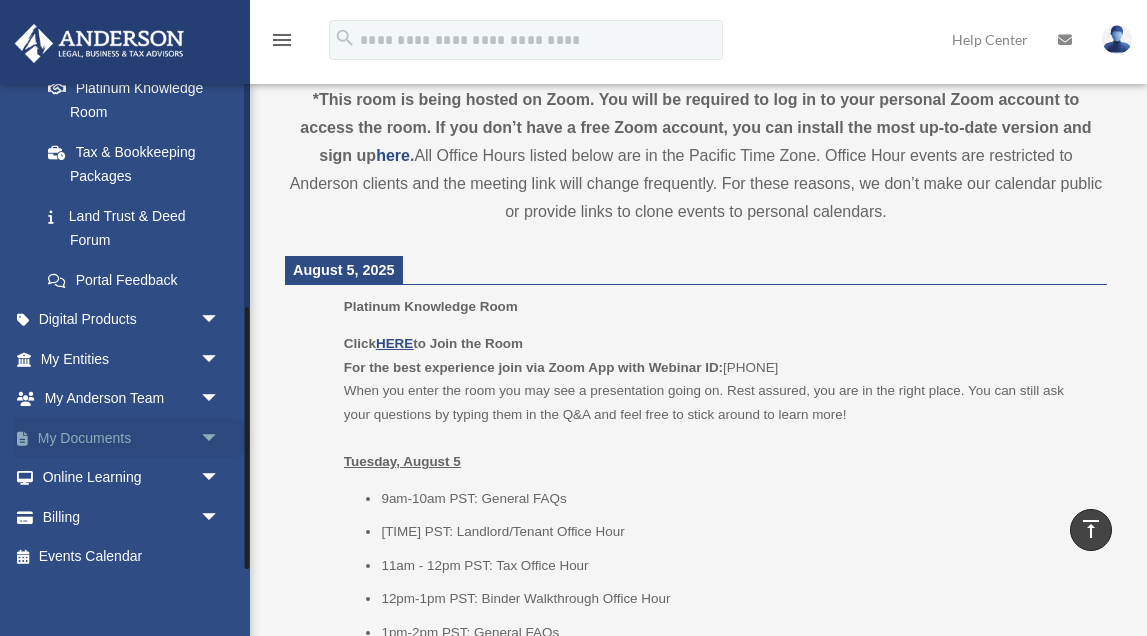 click on "arrow_drop_down" at bounding box center (220, 438) 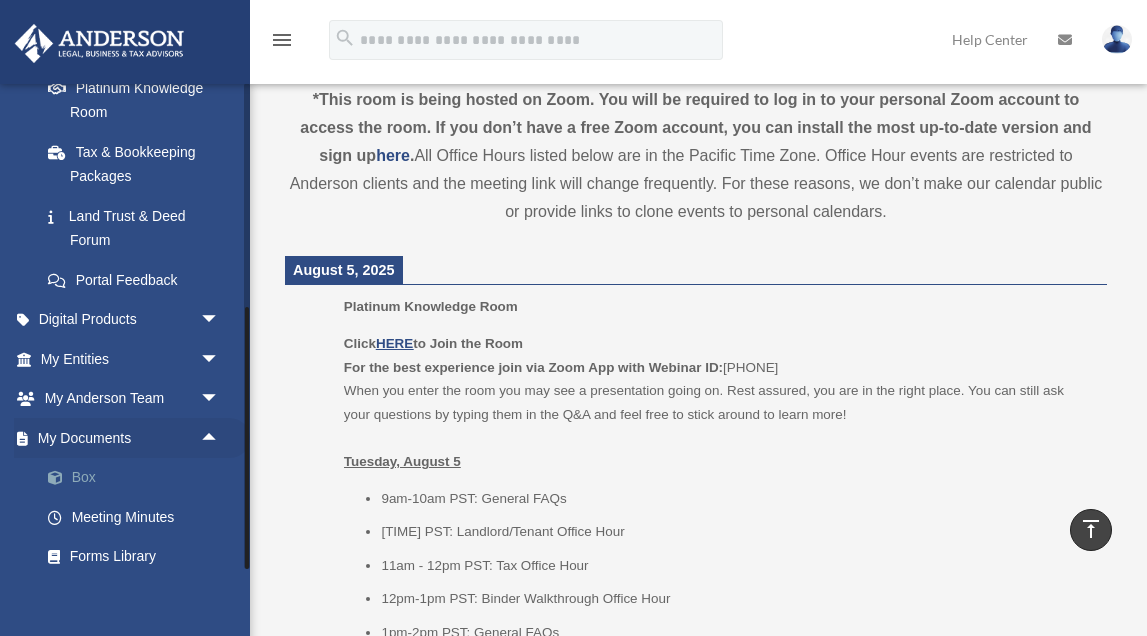 click on "Box" at bounding box center [139, 478] 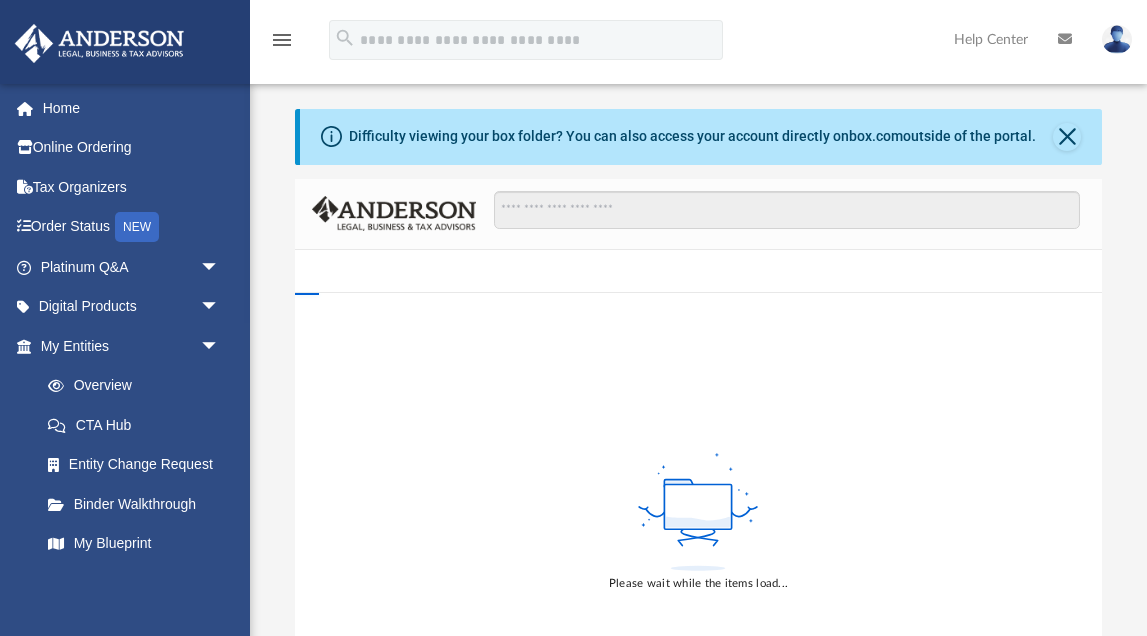 scroll, scrollTop: 0, scrollLeft: 0, axis: both 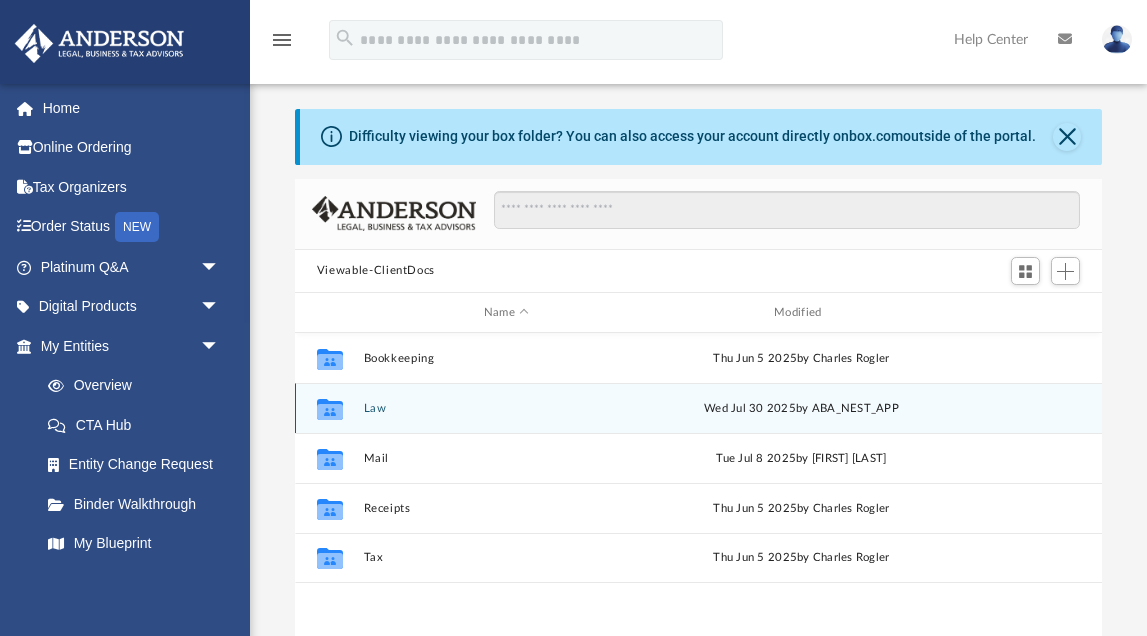 click on "Law" at bounding box center (506, 408) 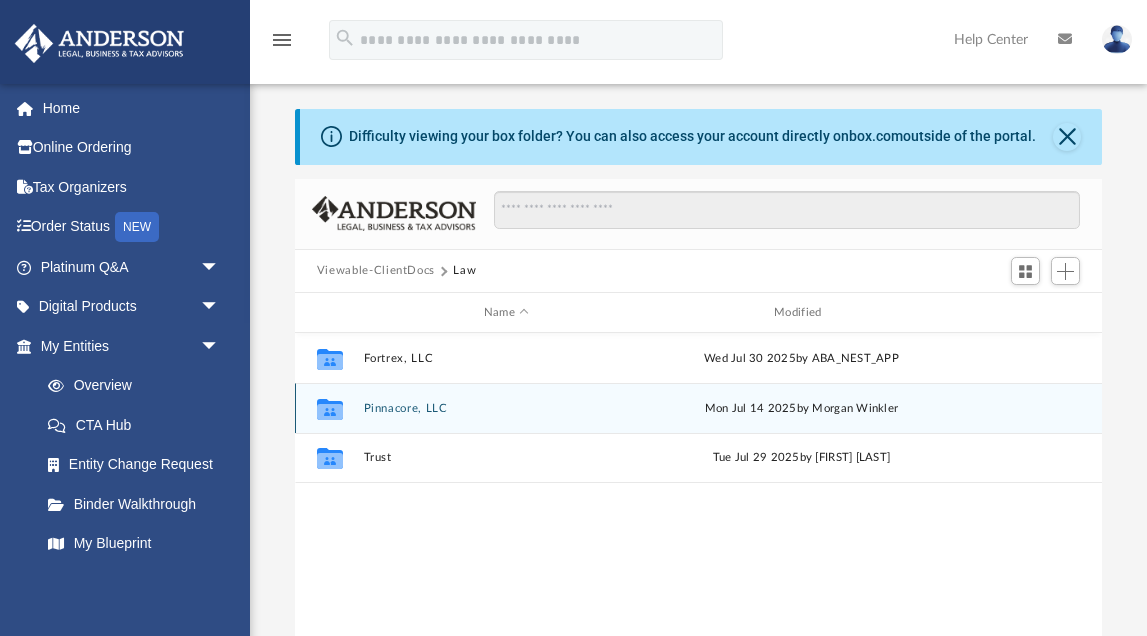 click on "Pinnacore, LLC" at bounding box center [506, 408] 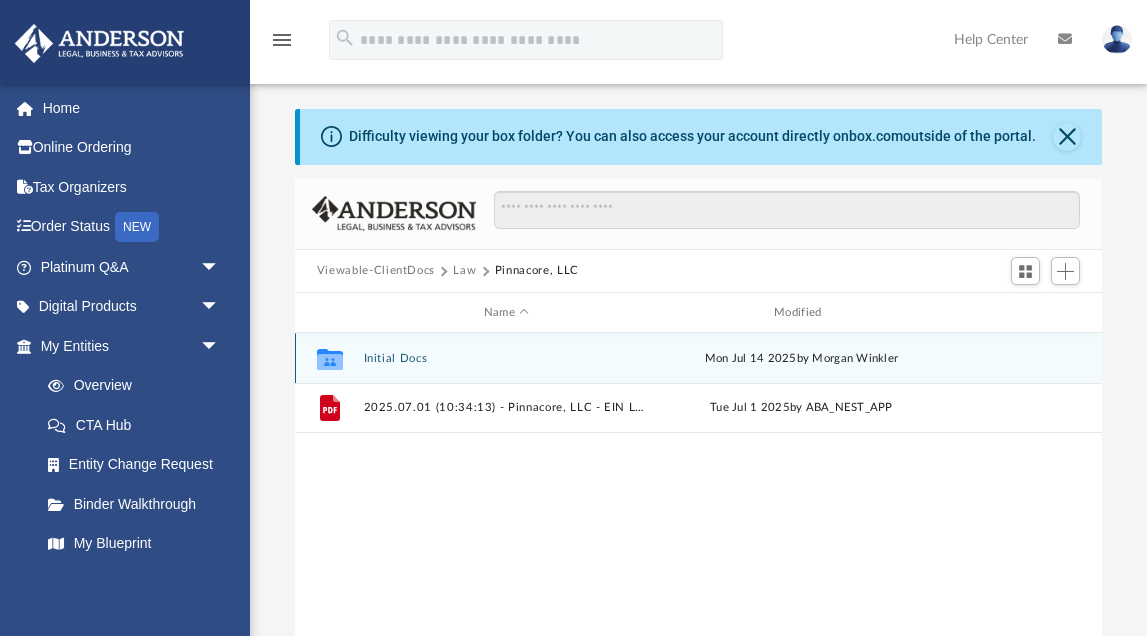 click on "Initial Docs" at bounding box center (506, 358) 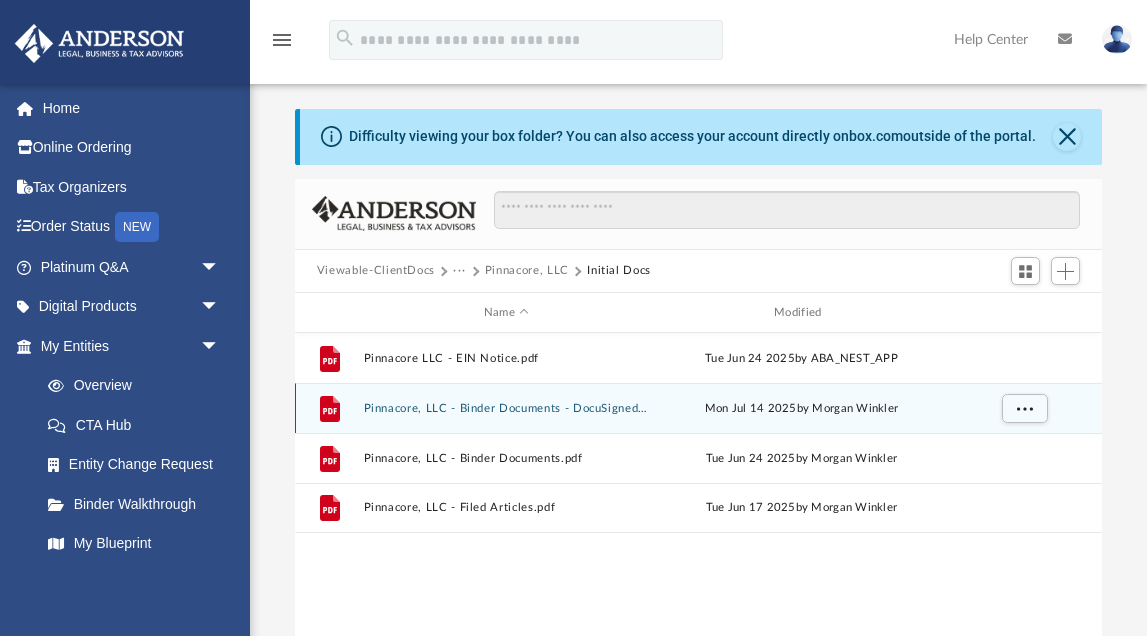 click on "Pinnacore, LLC - Binder Documents - DocuSigned.pdf" at bounding box center [506, 408] 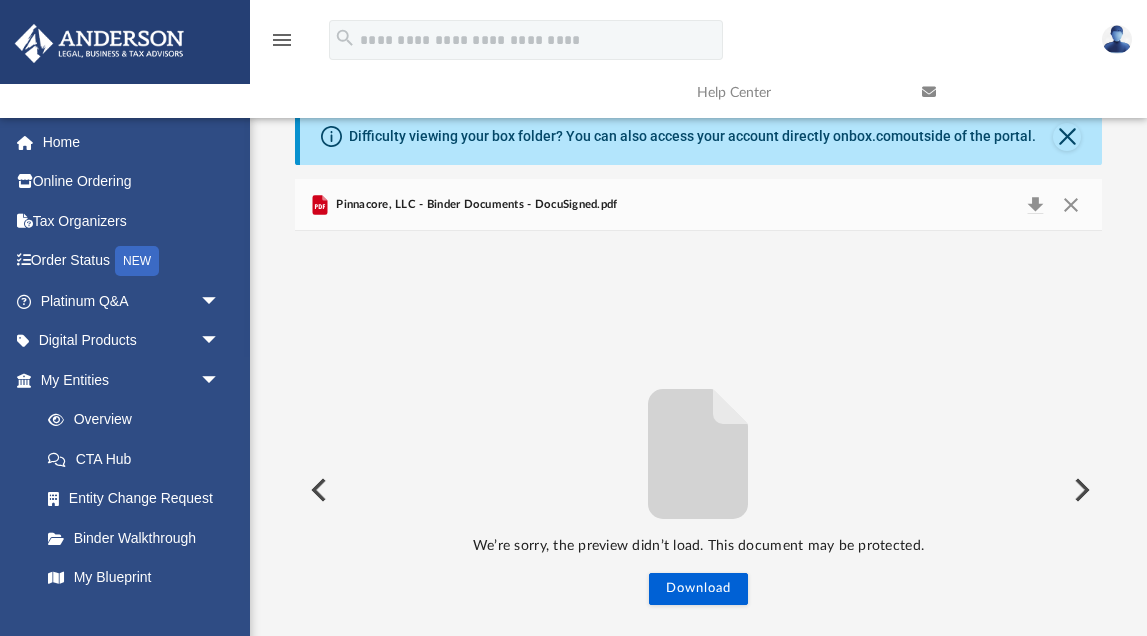 scroll, scrollTop: 0, scrollLeft: 0, axis: both 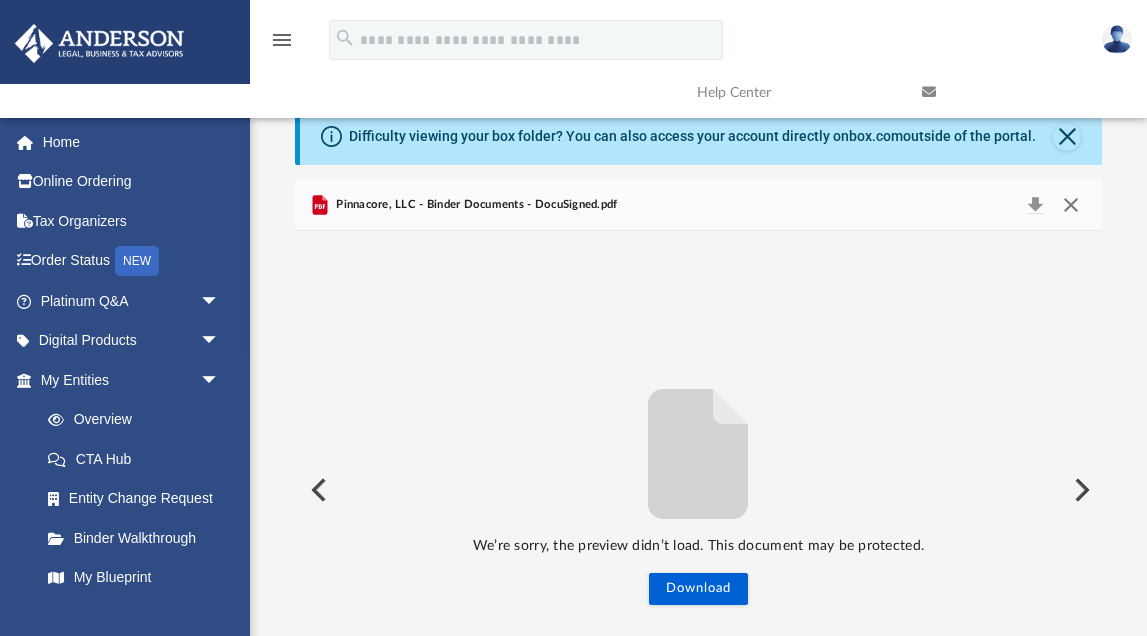 click at bounding box center [1071, 205] 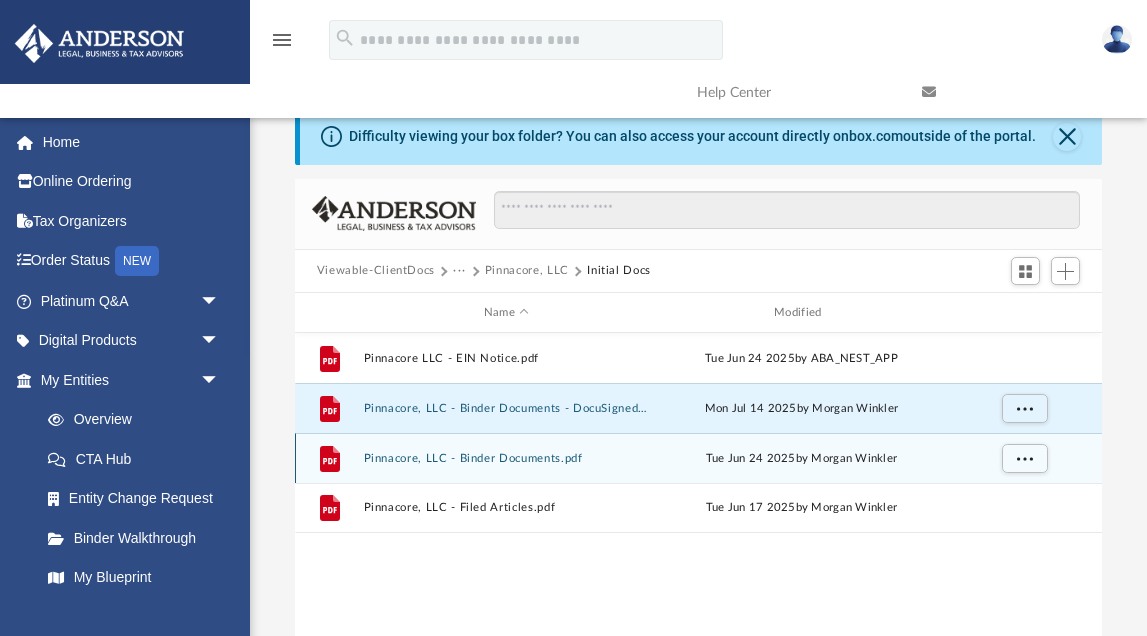 click on "Pinnacore, LLC - Binder Documents.pdf" at bounding box center [506, 458] 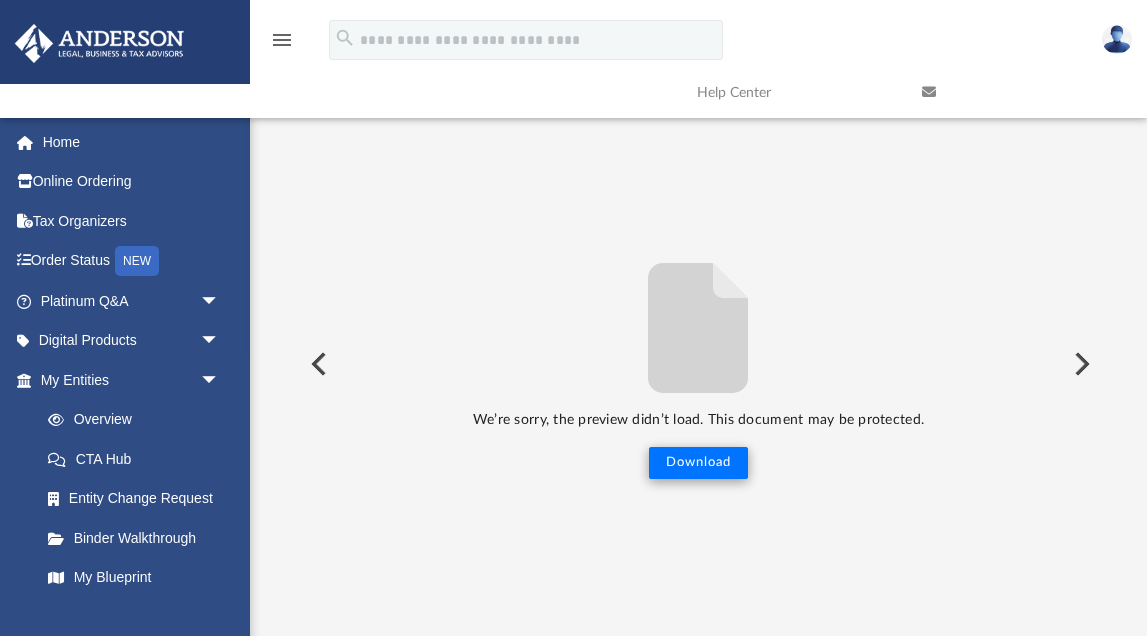 click on "Download" at bounding box center [698, 463] 